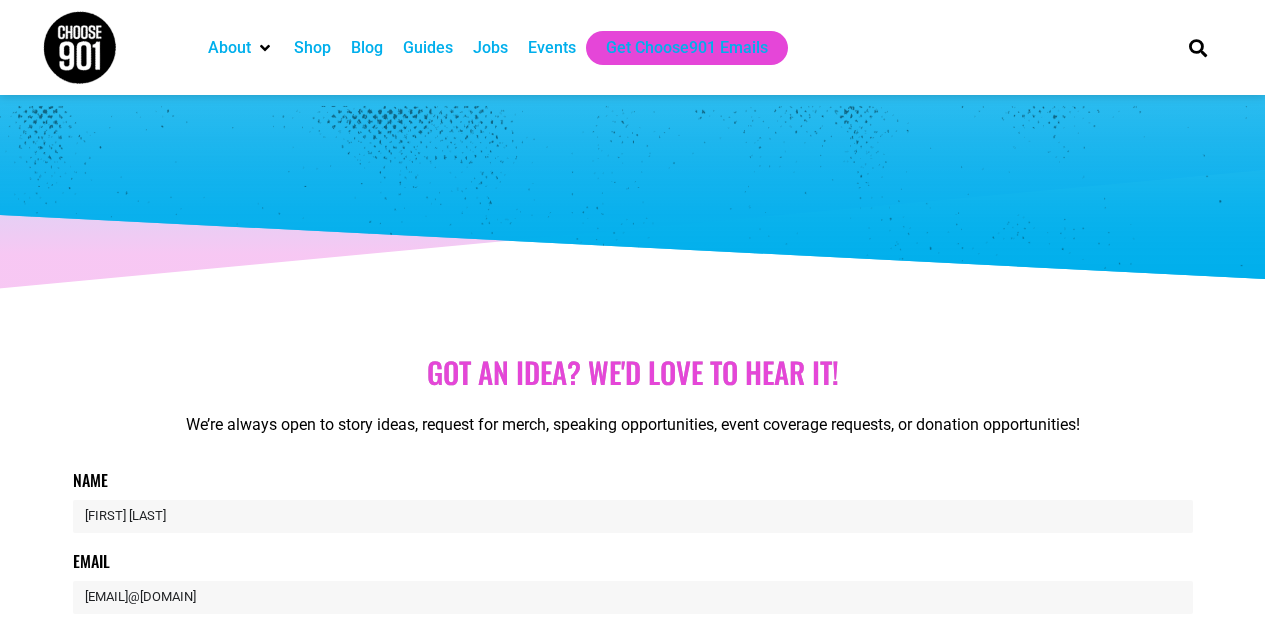 scroll, scrollTop: 485, scrollLeft: 0, axis: vertical 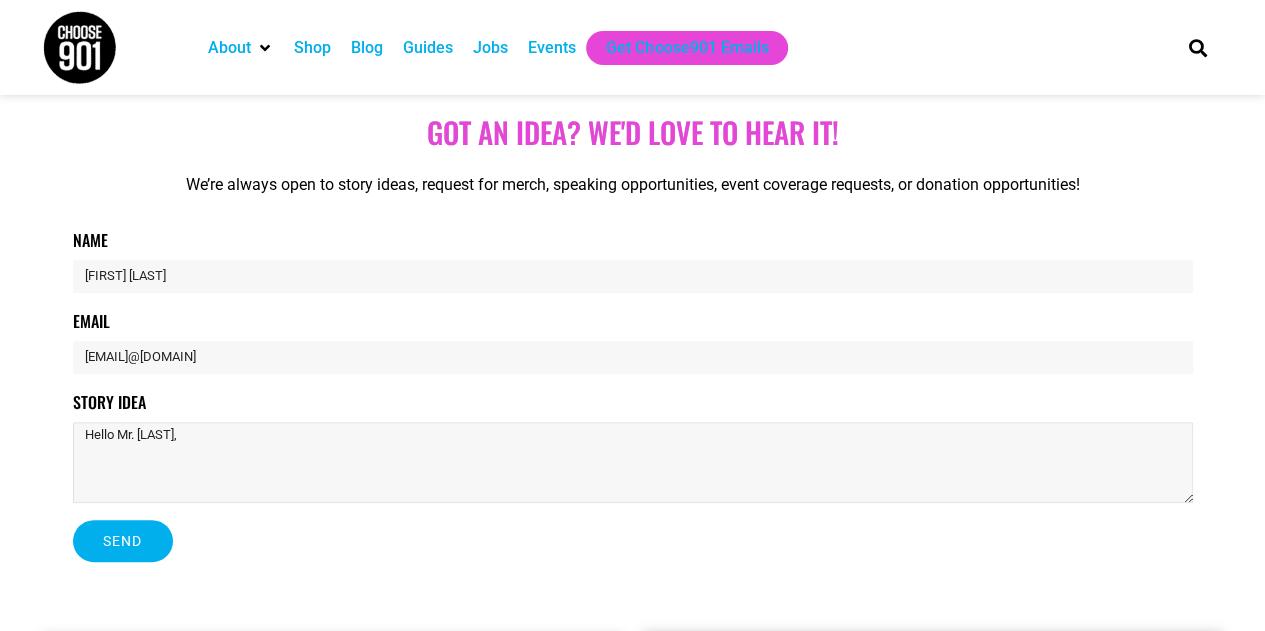 click on "Hello Mr. [LAST]," at bounding box center [633, 462] 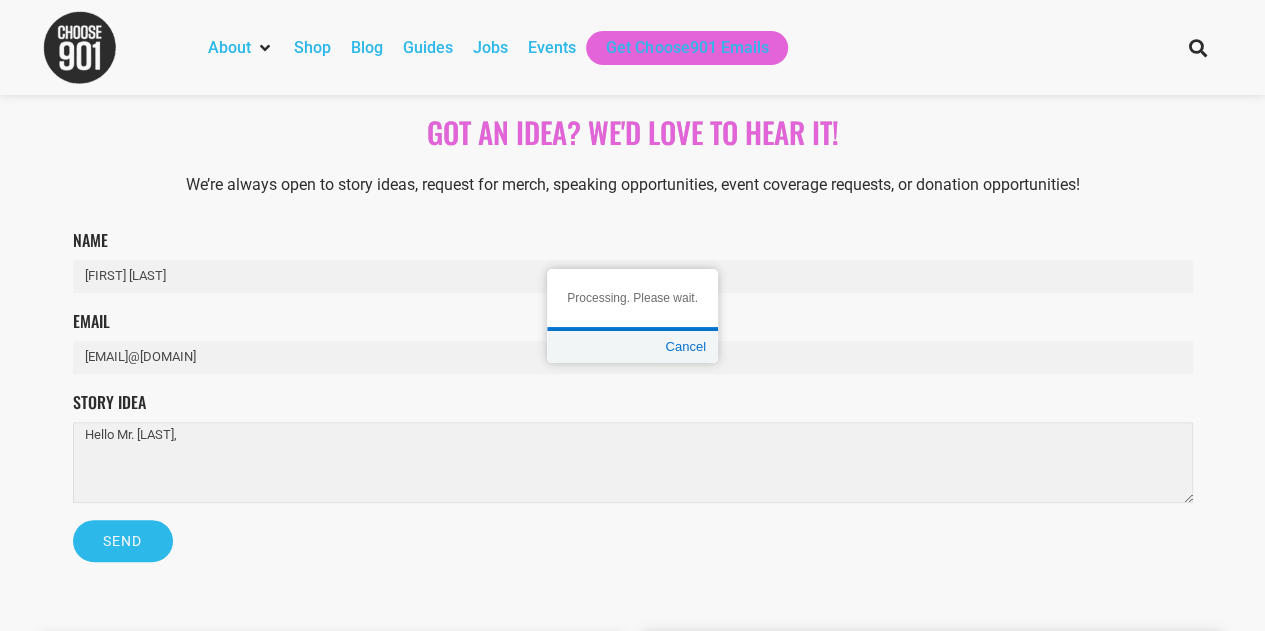 paste on "Hello Mr. [LAST],
I am a rising senior at White Station High School and the president of our school's Entrepreneurship Club. The mission of our club is to get students in the [CITY] area interested in computer science and technology.
Last year, our club hosted an All [CITY] Hackathon for all high school students in the [CITY] area and gave away more than $1,250 in prizes (https://whitestationscroll.net/11203/student-life/passion-and-purpose-the-white-station-entrepreneurship-club/). This year, we have raised around $7000 from local businesses and plan to host a bigger event for all high school and middle school students in the Greater [CITY] Area. To increase interest in computer science in the [CITY] area, we are currently hosting eight separate 5 day summer coding camps in libraries around [CITY] in partnership with Innovate [CITY]. You can find out more details about our events on our website:  https://wshsentrepreneurship.wixsite.com/entrepreneurship-clu" 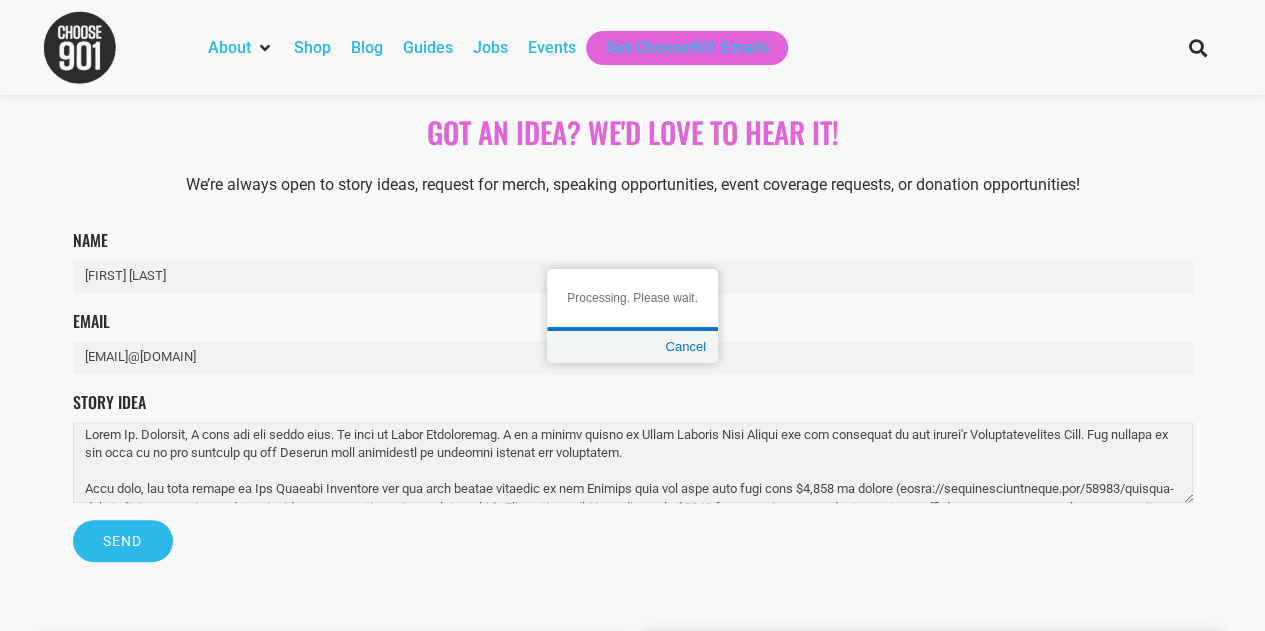 scroll, scrollTop: 68, scrollLeft: 0, axis: vertical 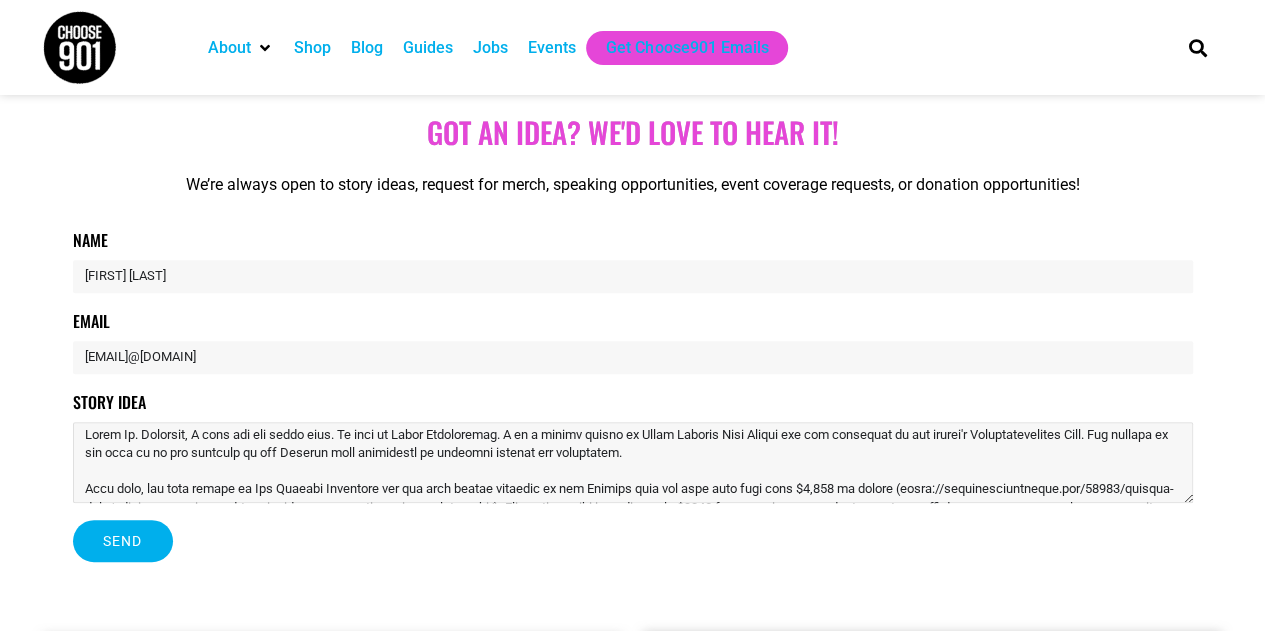 drag, startPoint x: 358, startPoint y: 437, endPoint x: 533, endPoint y: 438, distance: 175.00285 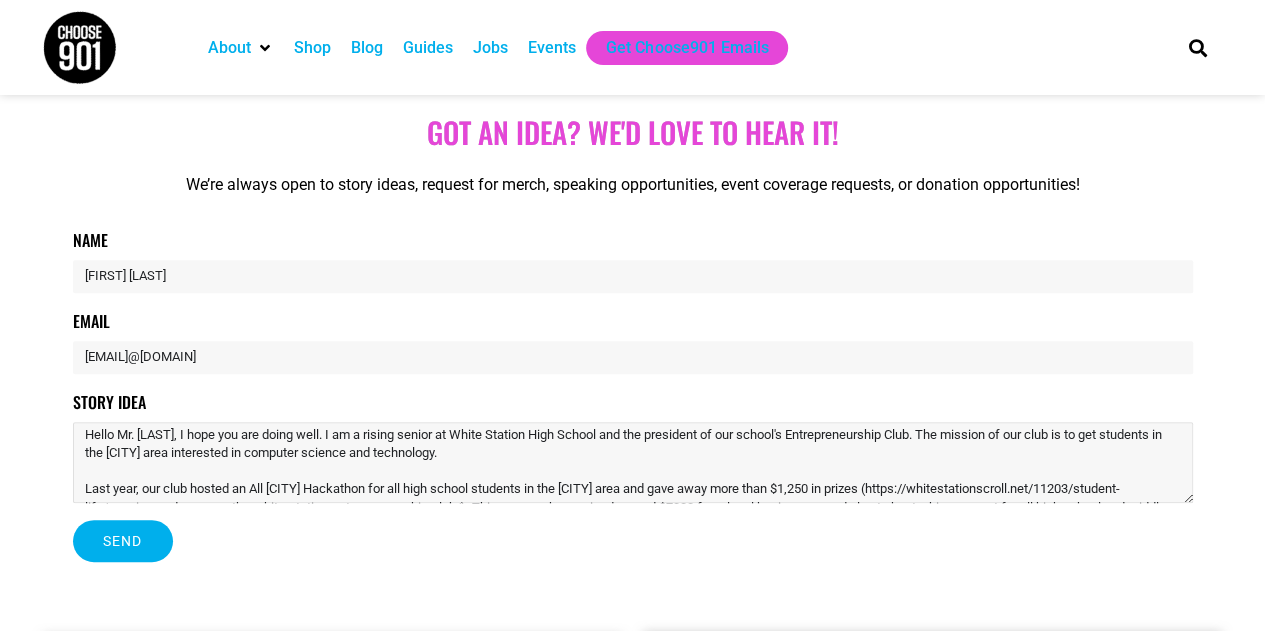 drag, startPoint x: 204, startPoint y: 433, endPoint x: 356, endPoint y: 439, distance: 152.11838 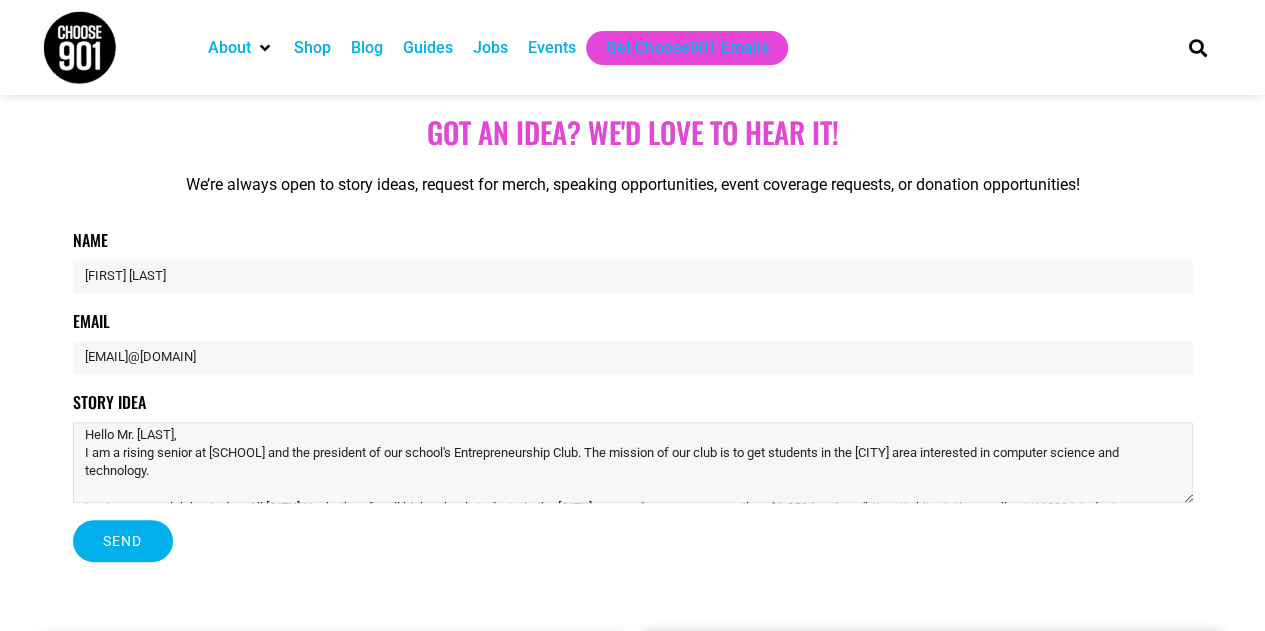scroll, scrollTop: 40, scrollLeft: 0, axis: vertical 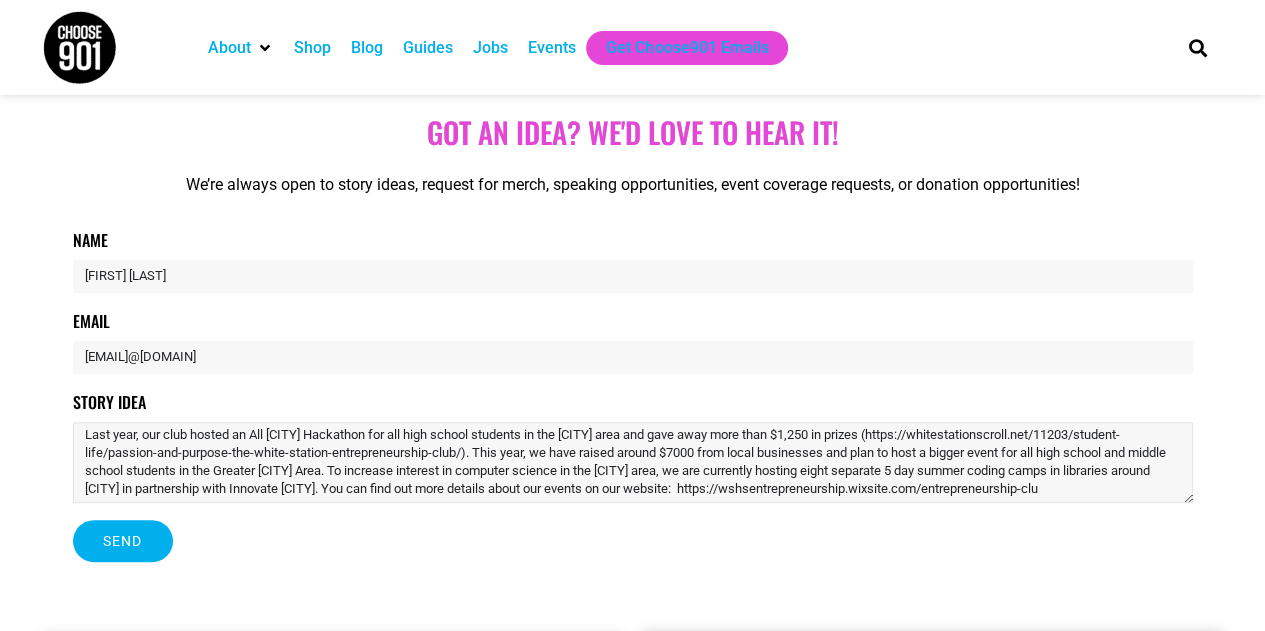 drag, startPoint x: 1015, startPoint y: 455, endPoint x: 1134, endPoint y: 453, distance: 119.01681 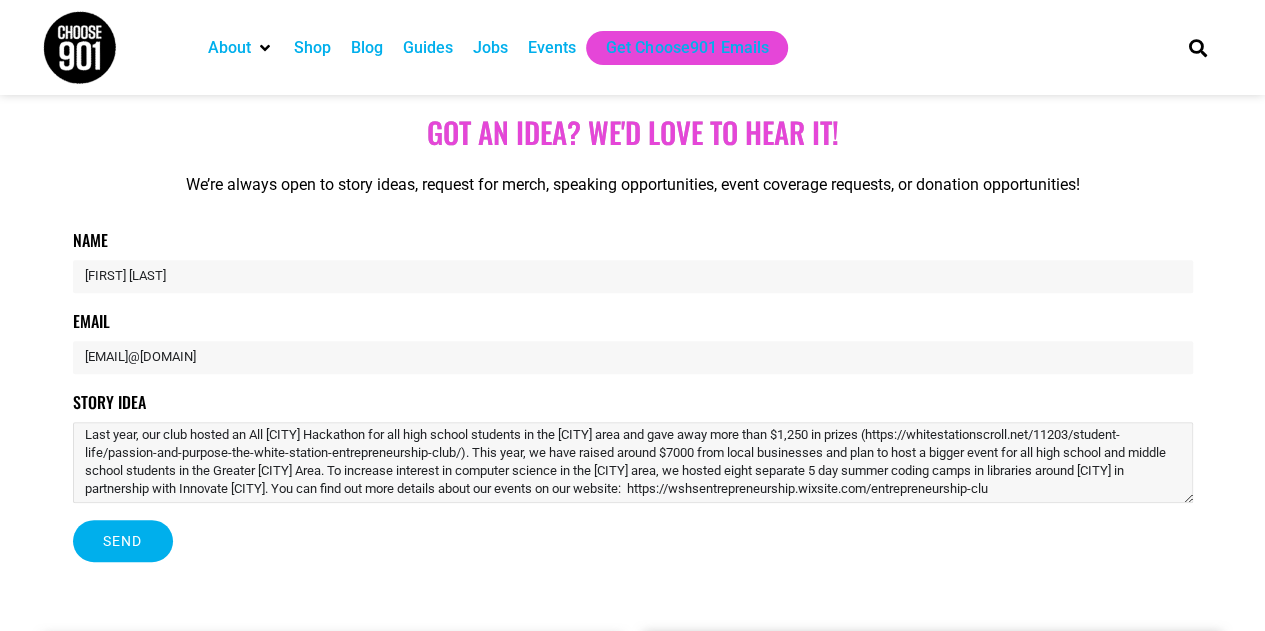 click on "Hello Mr. [LAST],
I am a rising senior at White Station High School and the president of our school's Entrepreneurship Club. The mission of our club is to get students in the [CITY] area interested in computer science and technology.
Last year, our club hosted an All [CITY] Hackathon for all high school students in the [CITY] area and gave away more than $1,250 in prizes (https://whitestationscroll.net/11203/student-life/passion-and-purpose-the-white-station-entrepreneurship-club/). This year, we have raised around $7000 from local businesses and plan to host a bigger event for all high school and middle school students in the Greater [CITY] Area. To increase interest in computer science in the [CITY] area, we hosted eight separate 5 day summer coding camps in libraries around [CITY] in partnership with Innovate [CITY]. You can find out more details about our events on our website:  https://wshsentrepreneurship.wixsite.com/entrepreneurship-clu" at bounding box center (633, 462) 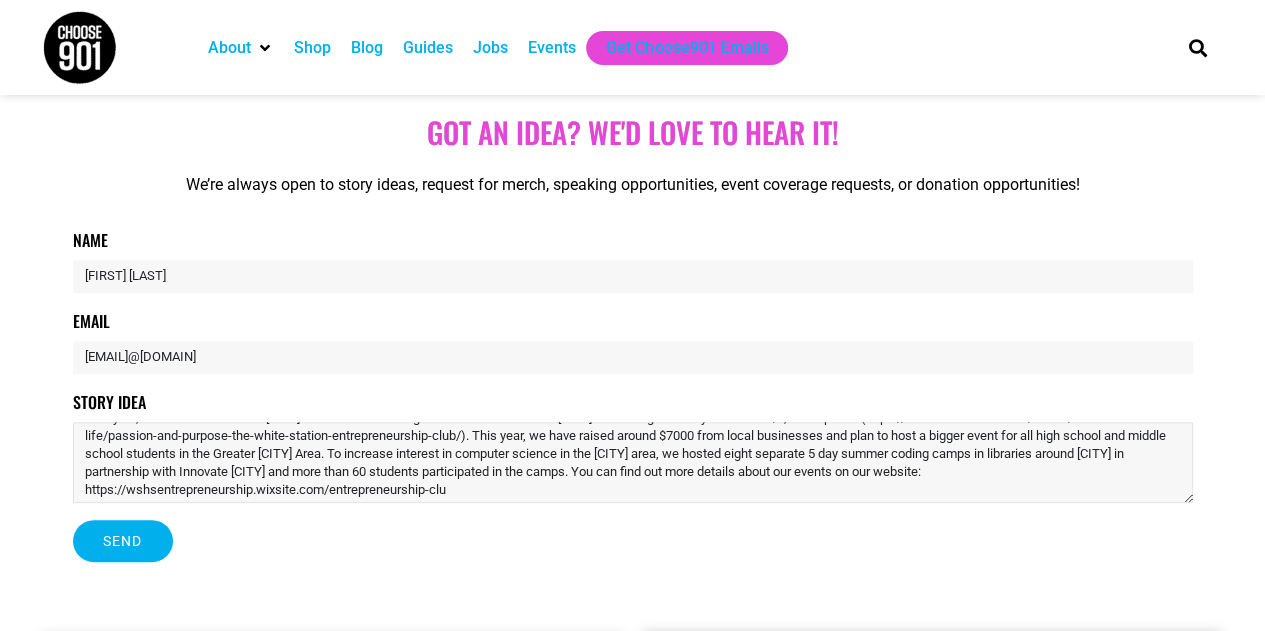 click on "Hello Mr. [LAST],
I am a rising senior at [SCHOOL] and the president of our school's Entrepreneurship Club. The mission of our club is to get students in the [CITY] area interested in computer science and technology.
Last year, our club hosted an All [CITY] Hackathon for all high school students in the [CITY] area and gave away more than $1,250 in prizes (https://whitestationscroll.net/11203/student-life/passion-and-purpose-the-white-station-entrepreneurship-club/). This year, we have raised around $7000 from local businesses and plan to host a bigger event for all high school and middle school students in the Greater [CITY] Area. To increase interest in computer science in the [CITY] area, we hosted eight separate 5 day summer coding camps in libraries around [CITY] in partnership with Innovate [CITY] and more than 60 students participated in the camps. You can find out more details about our events on our website:  https://wshsentrepreneurship.wixsite.com/entrepreneurship-clu" at bounding box center (633, 462) 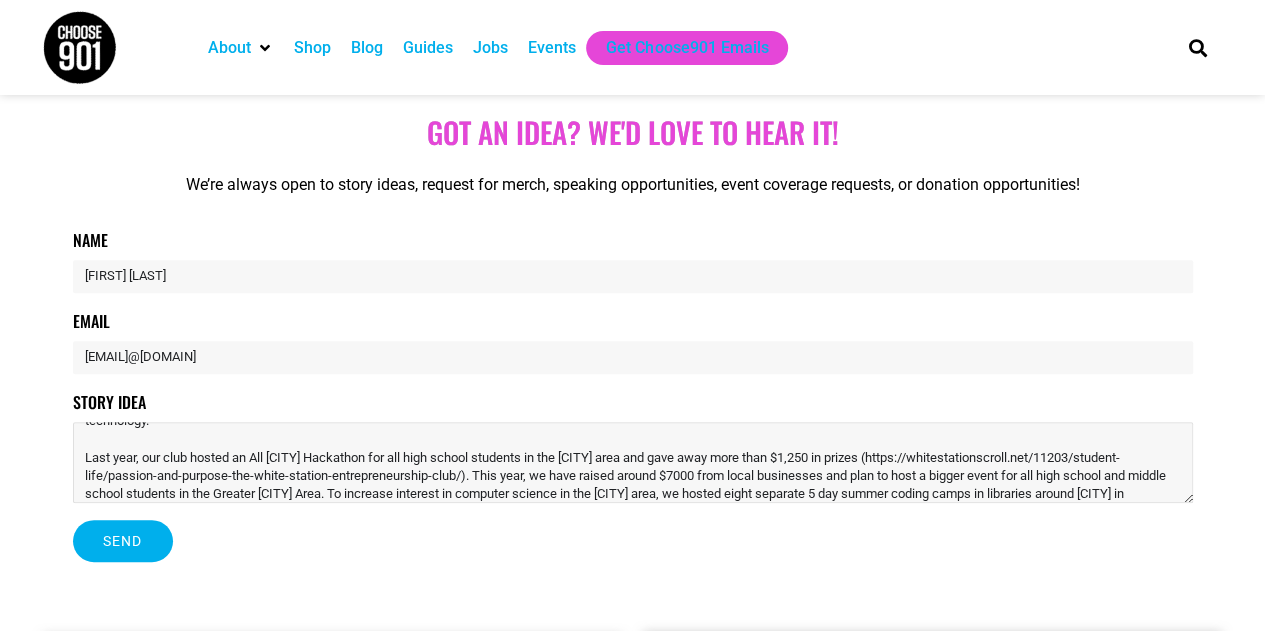 scroll, scrollTop: 10, scrollLeft: 0, axis: vertical 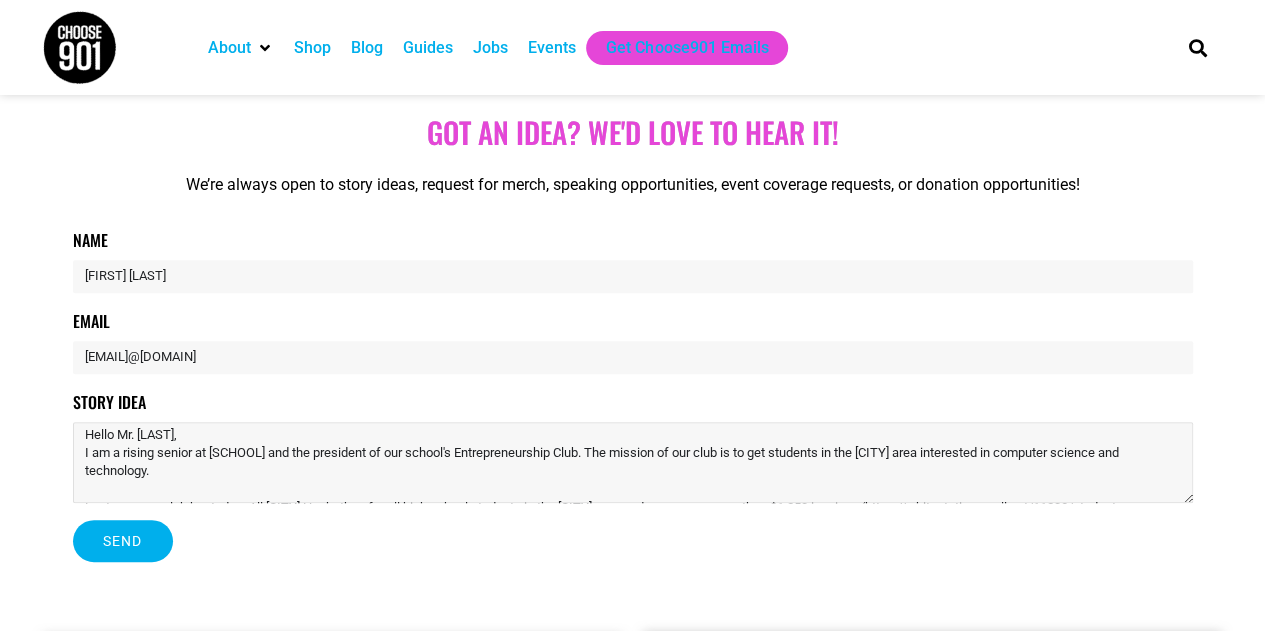drag, startPoint x: 123, startPoint y: 455, endPoint x: 158, endPoint y: 455, distance: 35 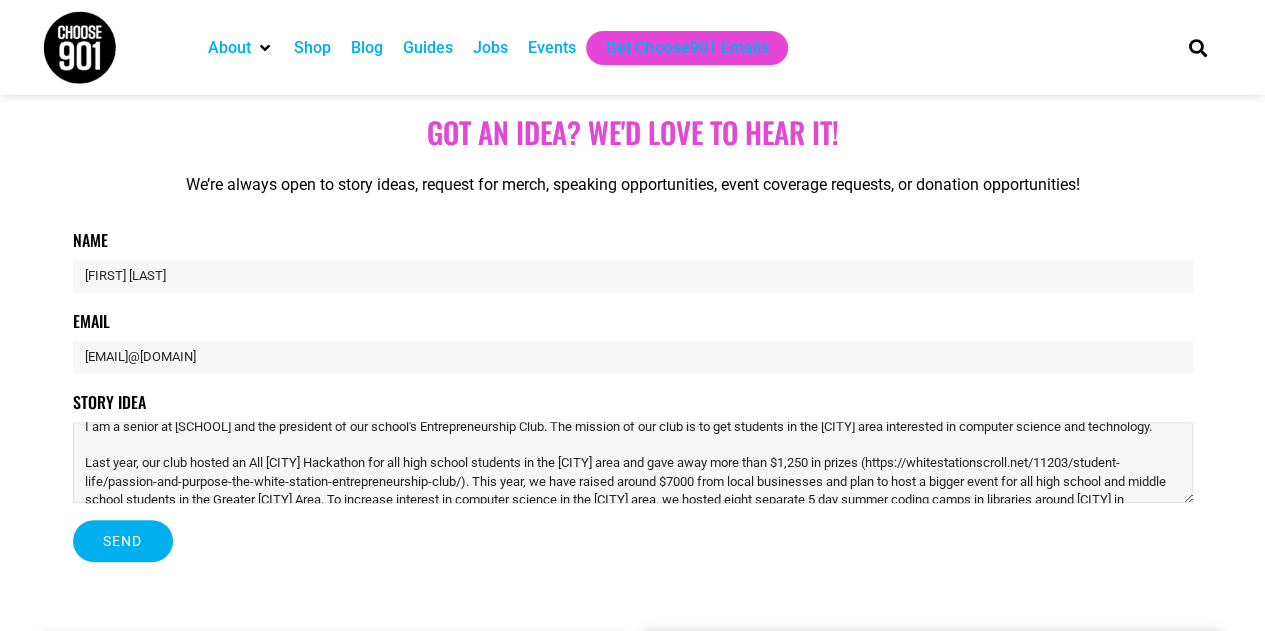scroll, scrollTop: 40, scrollLeft: 0, axis: vertical 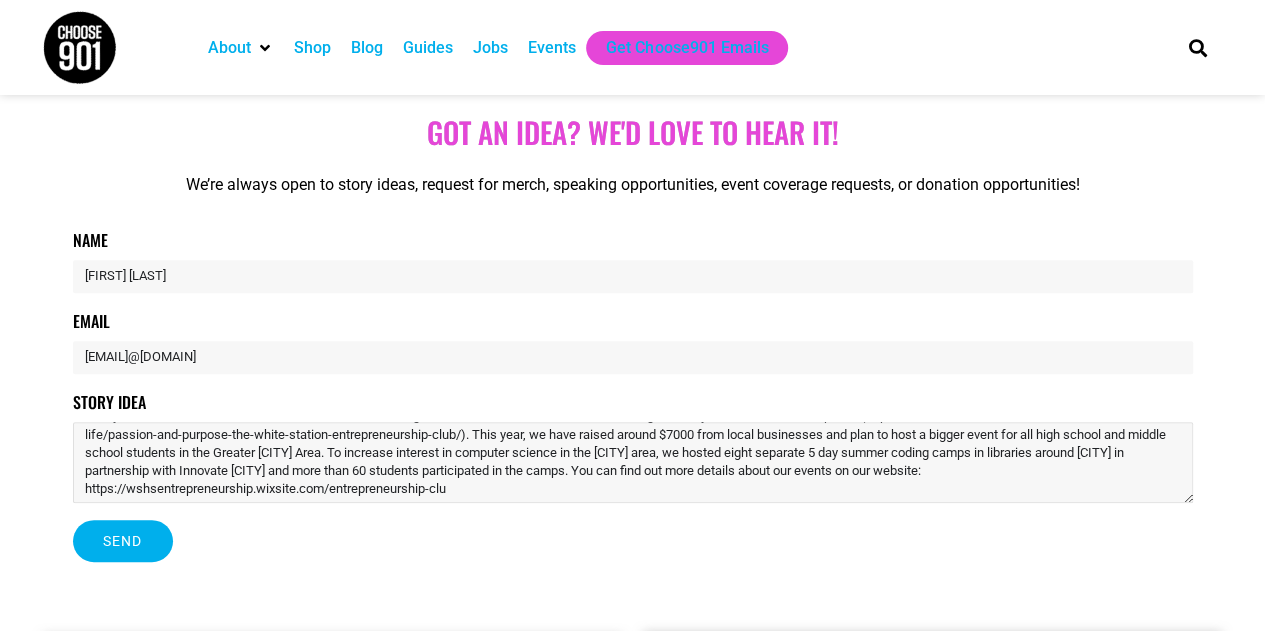 click on "Hello Mr. [LAST],
I am a senior at [SCHOOL] and the president of our school's Entrepreneurship Club. The mission of our club is to get students in the [CITY] area interested in computer science and technology.
Last year, our club hosted an All [CITY] Hackathon for all high school students in the [CITY] area and gave away more than $1,250 in prizes (https://whitestationscroll.net/11203/student-life/passion-and-purpose-the-white-station-entrepreneurship-club/). This year, we have raised around $7000 from local businesses and plan to host a bigger event for all high school and middle school students in the Greater [CITY] Area. To increase interest in computer science in the [CITY] area, we hosted eight separate 5 day summer coding camps in libraries around [CITY] in partnership with Innovate [CITY] and more than 60 students participated in the camps. You can find out more details about our events on our website:  https://wshsentrepreneurship.wixsite.com/entrepreneurship-clu" at bounding box center [633, 462] 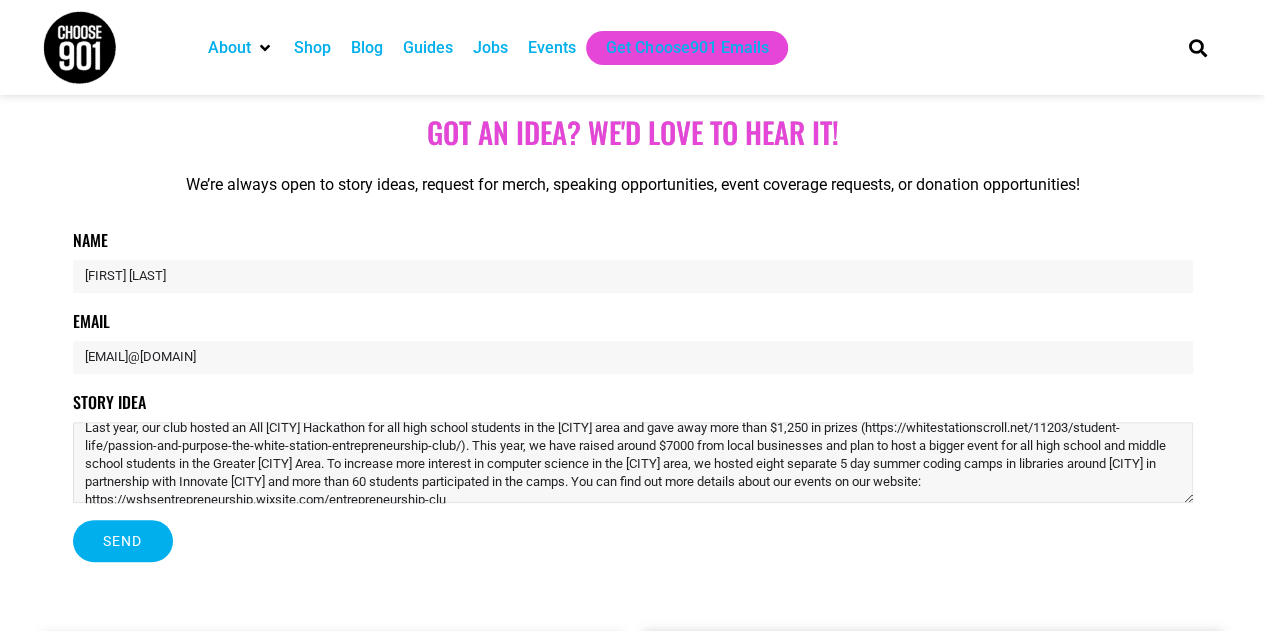 scroll, scrollTop: 90, scrollLeft: 0, axis: vertical 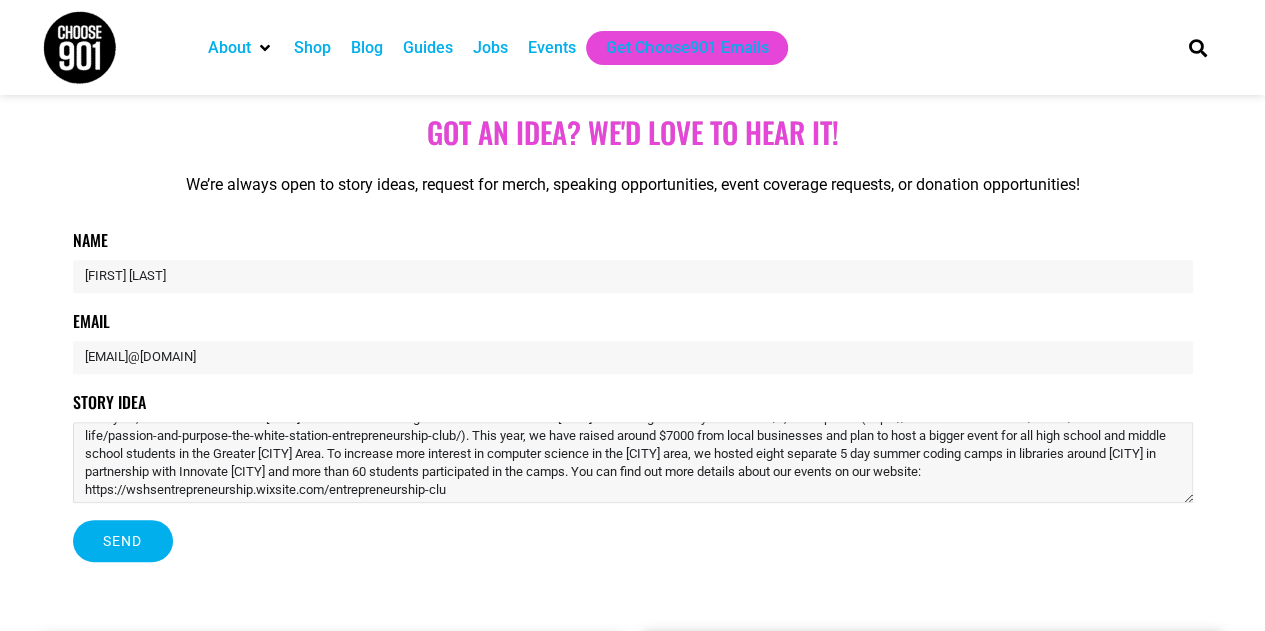click on "Hello Mr. [LAST],
I am a senior at White Station High School and the president of our school's Entrepreneurship Club. The mission of our club is to get students in the [CITY] area interested in computer science and technology.
Last year, our club hosted an All [CITY] Hackathon for all high school students in the [CITY] area and gave away more than $1,250 in prizes (https://whitestationscroll.net/11203/student-life/passion-and-purpose-the-white-station-entrepreneurship-club/). This year, we have raised around $7000 from local businesses and plan to host a bigger event for all high school and middle school students in the Greater [CITY] Area. To increase more interest in computer science in the [CITY] area, we hosted eight separate 5 day summer coding camps in libraries around [CITY] in partnership with Innovate [CITY] and more than 60 students participated in the camps. You can find out more details about our events on our website:  https://wshsentrepreneurship.wixsite.com/entrepreneurship-clu" at bounding box center (633, 462) 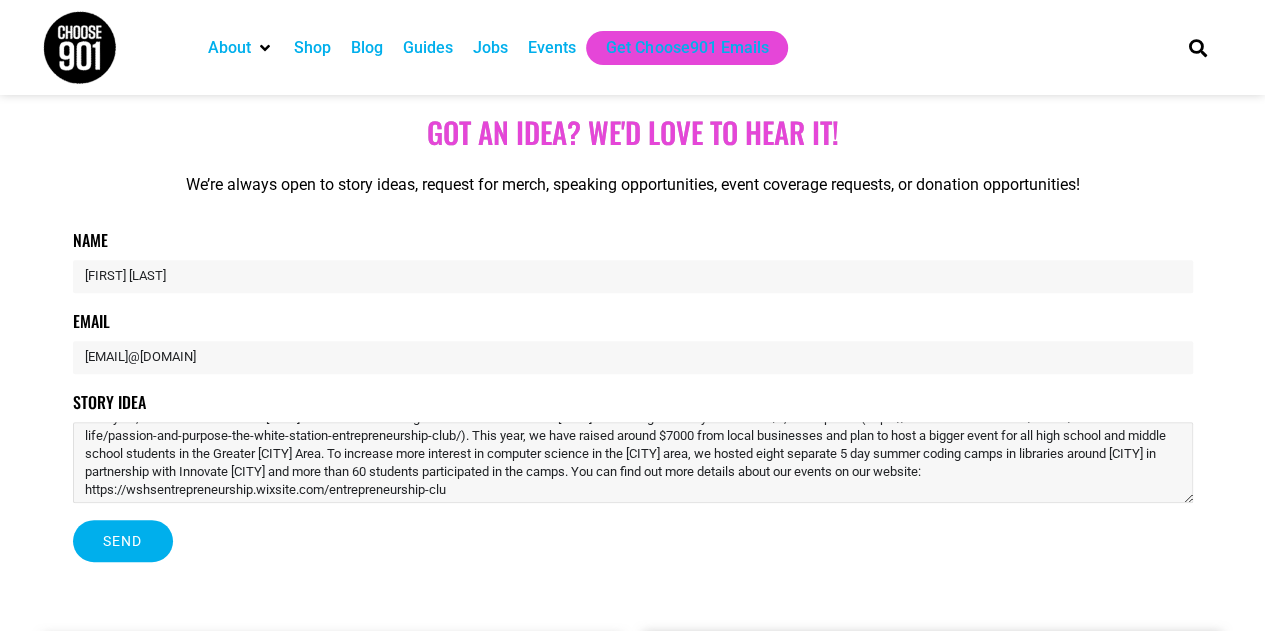 scroll, scrollTop: 104, scrollLeft: 0, axis: vertical 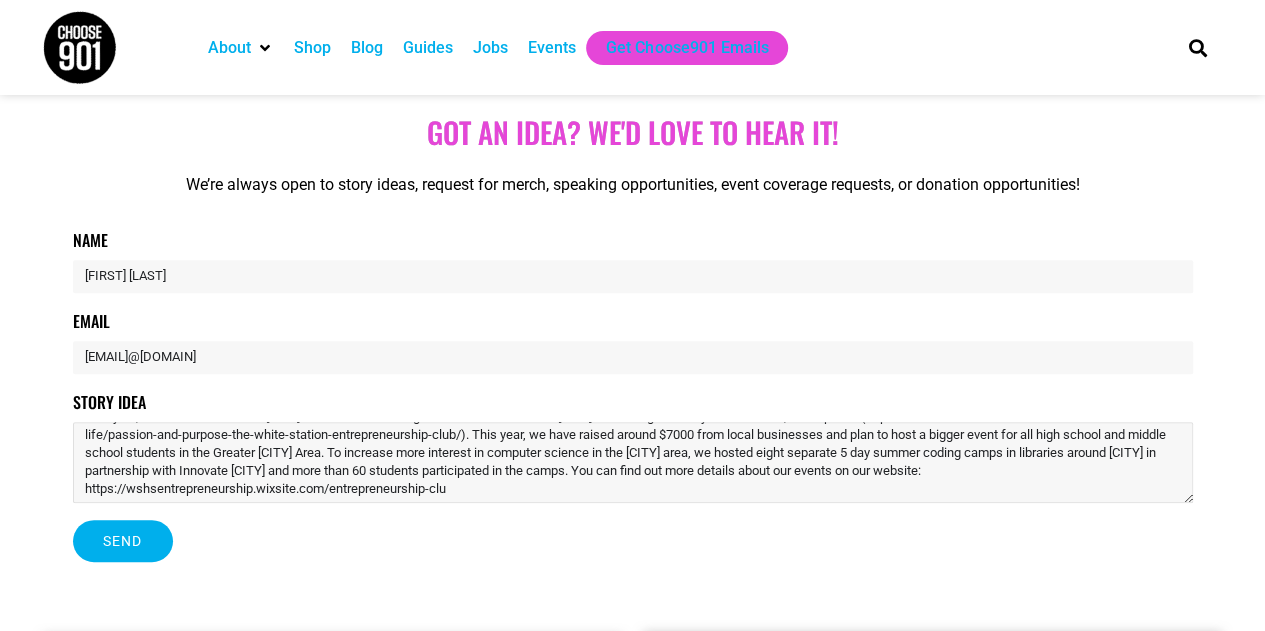 click on "Hello Mr. [LAST],
I am a senior at White Station High School and the president of our school's Entrepreneurship Club. The mission of our club is to get students in the [CITY] area interested in computer science and technology.
Last year, our club hosted an All [CITY] Hackathon for all high school students in the [CITY] area and gave away more than $1,250 in prizes (https://whitestationscroll.net/11203/student-life/passion-and-purpose-the-white-station-entrepreneurship-club/). This year, we have raised around $7000 from local businesses and plan to host a bigger event for all high school and middle school students in the Greater [CITY] Area. To increase more interest in computer science in the [CITY] area, we hosted eight separate 5 day summer coding camps in libraries around [CITY] in partnership with Innovate [CITY] and more than 60 students participated in the camps. You can find out more details about our events on our website:  https://wshsentrepreneurship.wixsite.com/entrepreneurship-clu" at bounding box center (633, 462) 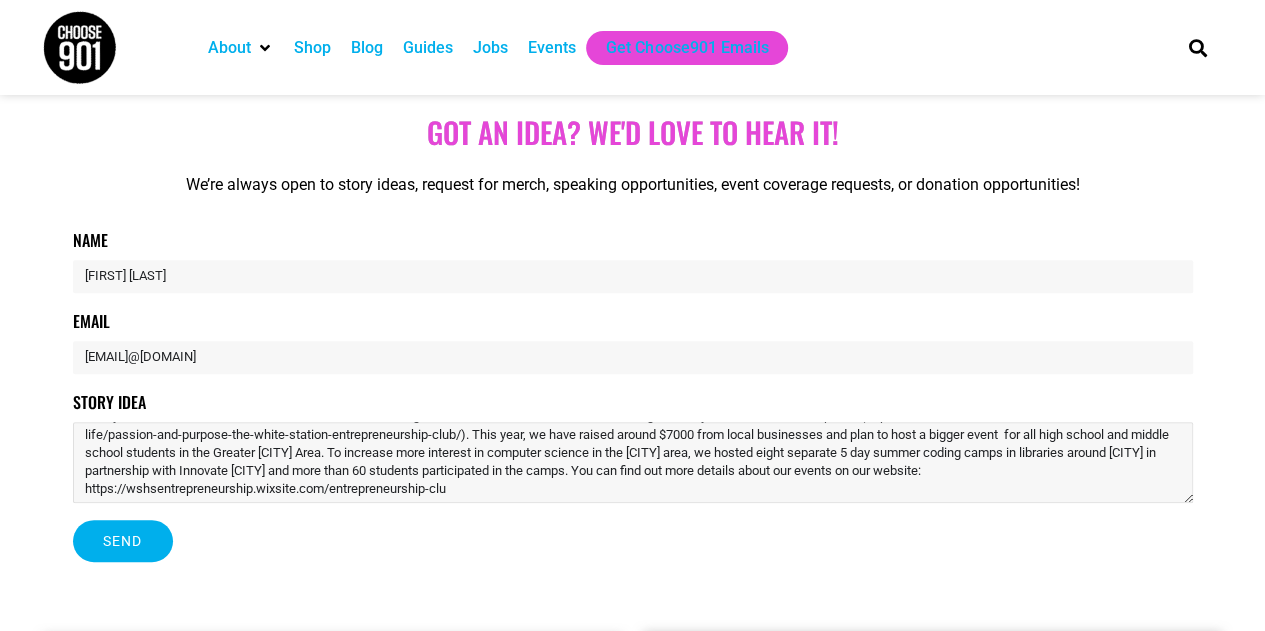 scroll, scrollTop: 64, scrollLeft: 0, axis: vertical 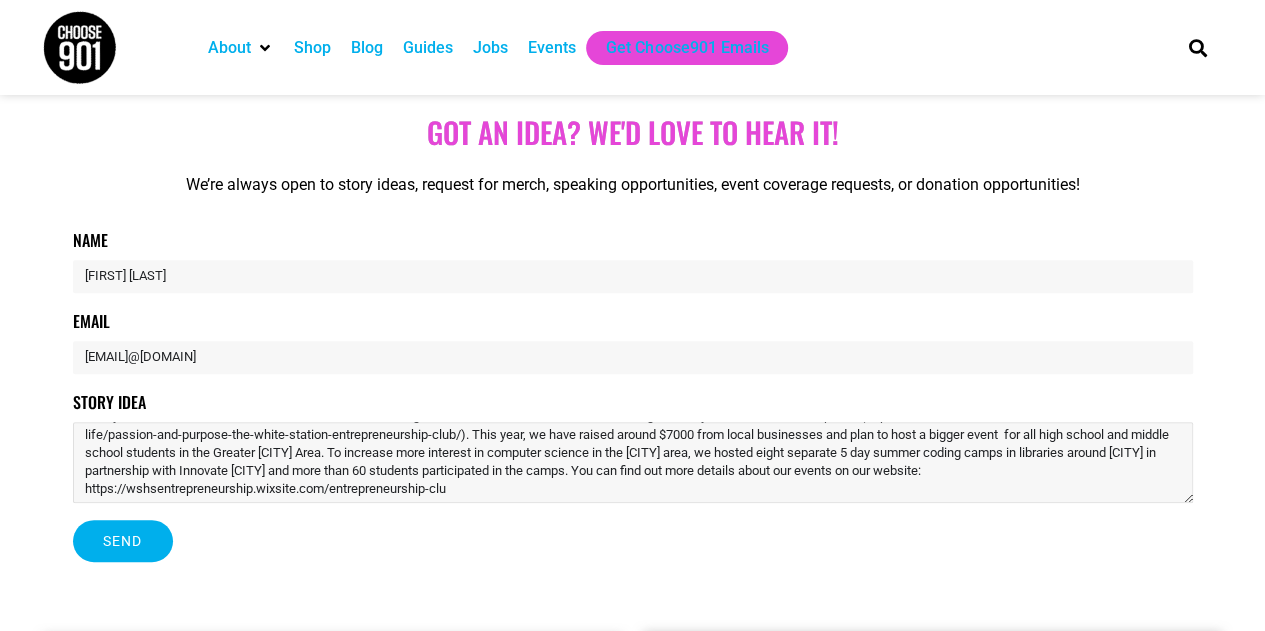 drag, startPoint x: 643, startPoint y: 439, endPoint x: 1001, endPoint y: 457, distance: 358.45224 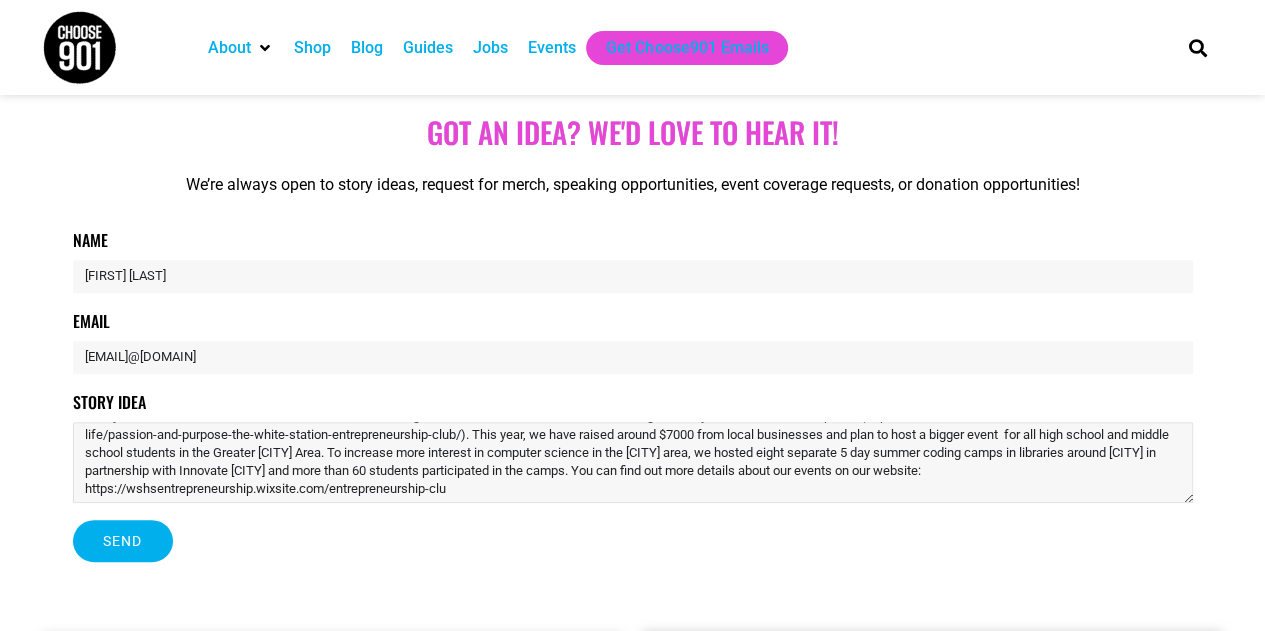 click on "Hello Mr. [LAST],
I am a senior at [SCHOOL] and the president of our school's Entrepreneurship Club. The mission of our club is to get students in the [CITY] area interested in computer science and technology.
Last year, our club hosted an All [CITY] Hackathon for all high school students in the [CITY] area and gave away more than $1,250 in prizes (https://whitestationscroll.net/11203/student-life/passion-and-purpose-the-white-station-entrepreneurship-club/). This year, we have raised around $7000 from local businesses and plan to host a bigger event  for all high school and middle school students in the Greater [CITY] Area. To increase more interest in computer science in the [CITY] area, we hosted eight separate 5 day summer coding camps in libraries around [CITY] in partnership with Innovate [CITY] and more than 60 students participated in the camps. You can find out more details about our events on our website:  https://wshsentrepreneurship.wixsite.com/entrepreneurship-clu" at bounding box center [633, 462] 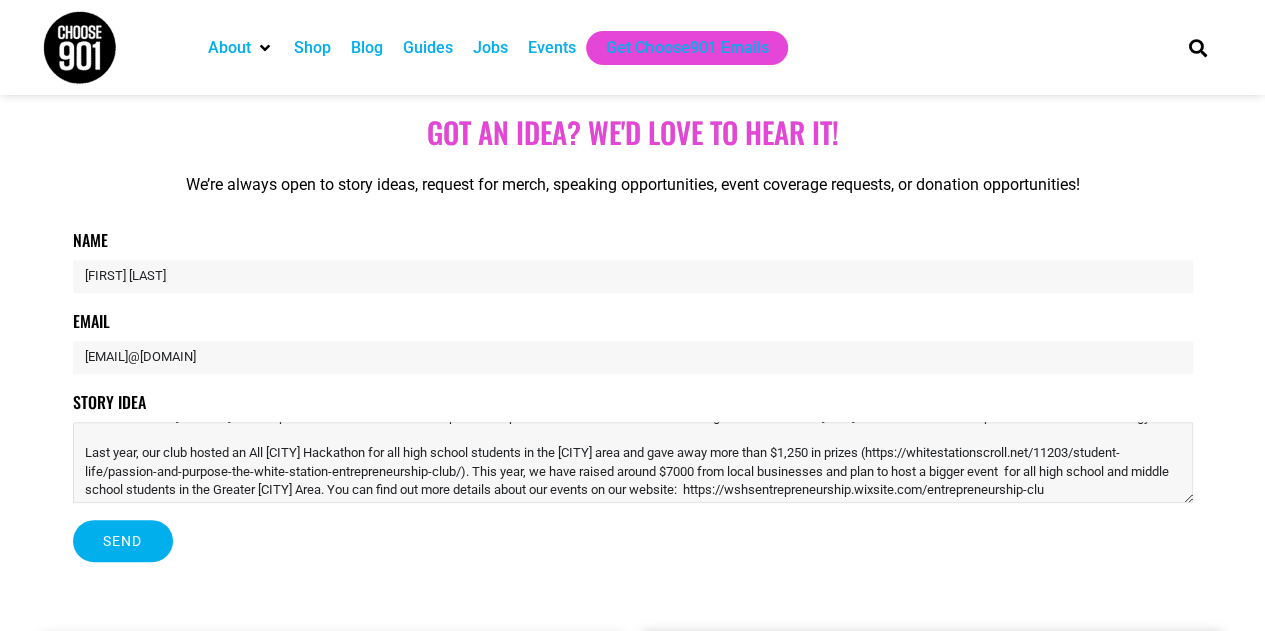 scroll, scrollTop: 91, scrollLeft: 0, axis: vertical 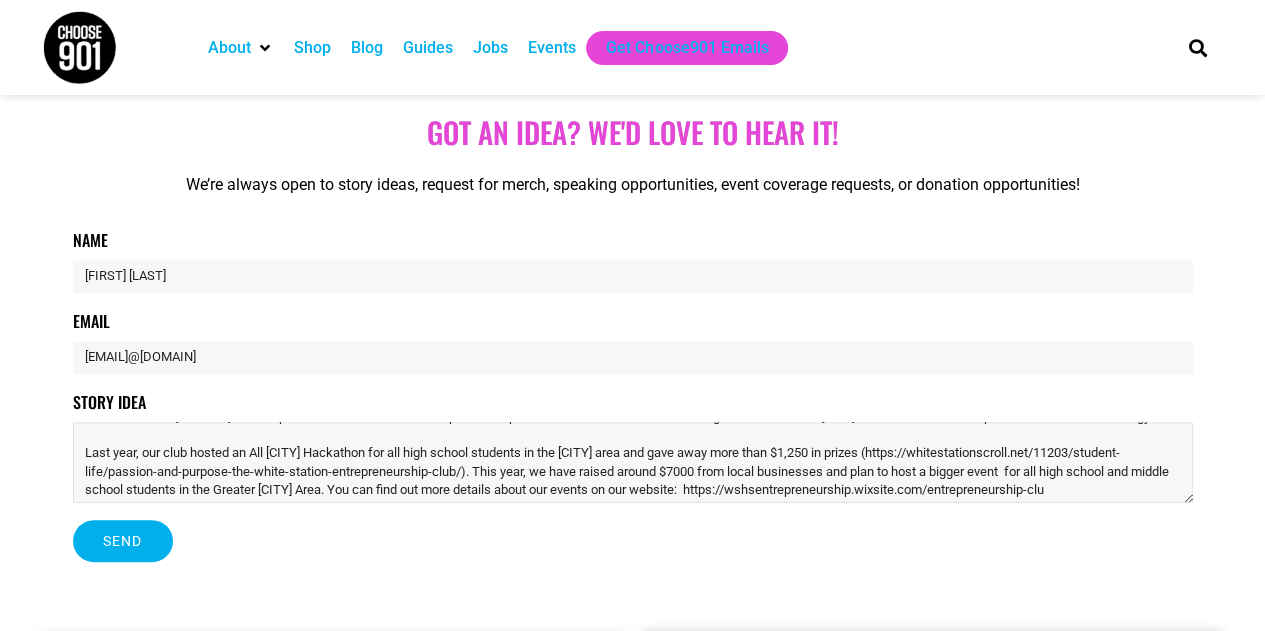 click on "Hello Mr. [LAST],
I am a senior at [SCHOOL] and the president of our school's Entrepreneurship Club. The mission of our club is to get students in the [CITY] area interested in computer science and technology.
Last year, our club hosted an All [CITY] Hackathon for all high school students in the [CITY] area and gave away more than $1,250 in prizes (https://whitestationscroll.net/11203/student-life/passion-and-purpose-the-white-station-entrepreneurship-club/). This year, we have raised around $7000 from local businesses and plan to host a bigger event  for all high school and middle school students in the Greater [CITY] Area. You can find out more details about our events on our website:  https://wshsentrepreneurship.wixsite.com/entrepreneurship-clu" at bounding box center [633, 462] 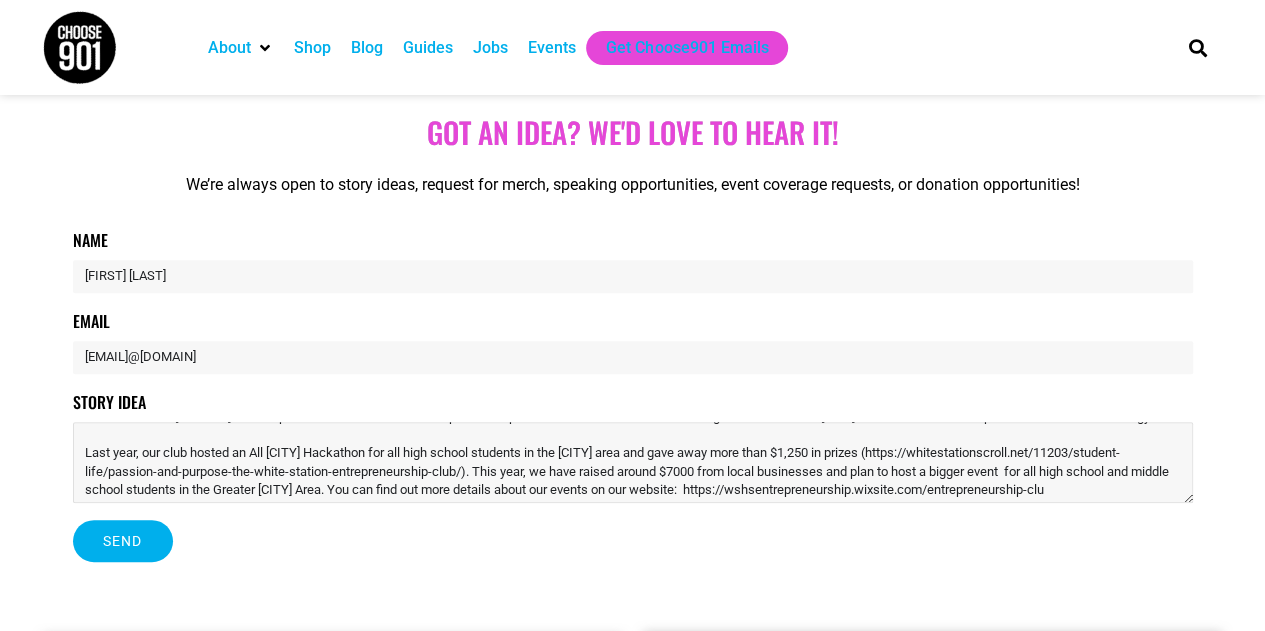 click on "Hello Mr. [LAST],
I am a senior at [SCHOOL] and the president of our school's Entrepreneurship Club. The mission of our club is to get students in the [CITY] area interested in computer science and technology.
Last year, our club hosted an All [CITY] Hackathon for all high school students in the [CITY] area and gave away more than $1,250 in prizes (https://whitestationscroll.net/11203/student-life/passion-and-purpose-the-white-station-entrepreneurship-club/). This year, we have raised around $7000 from local businesses and plan to host a bigger event  for all high school and middle school students in the Greater [CITY] Area. You can find out more details about our events on our website:  https://wshsentrepreneurship.wixsite.com/entrepreneurship-clu" at bounding box center [633, 462] 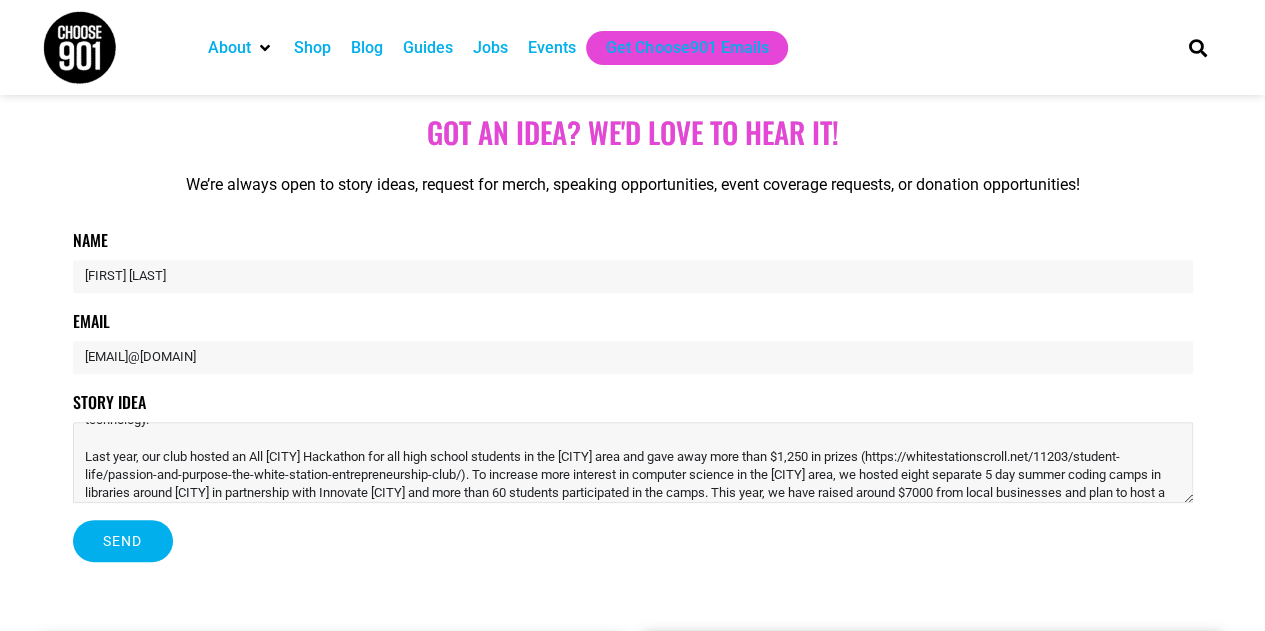click on "Hello Mr. [LAST],
I am a senior at White Station High School and the president of our school's Entrepreneurship Club. The mission of our club is to get students in the [CITY] area interested in computer science and technology.
Last year, our club hosted an All [CITY] Hackathon for all high school students in the [CITY] area and gave away more than $1,250 in prizes (https://whitestationscroll.net/11203/student-life/passion-and-purpose-the-white-station-entrepreneurship-club/). To increase more interest in computer science in the [CITY] area, we hosted eight separate 5 day summer coding camps in libraries around [CITY] in partnership with Innovate [CITY] and more than 60 students participated in the camps. This year, we have raised around $7000 from local businesses and plan to host a bigger event  for all high school and middle school students in the Greater [CITY] Area. You can find out more details about our events on our website:  https://wshsentrepreneurship.wixsite.com/entrepreneurship-clu" at bounding box center [633, 462] 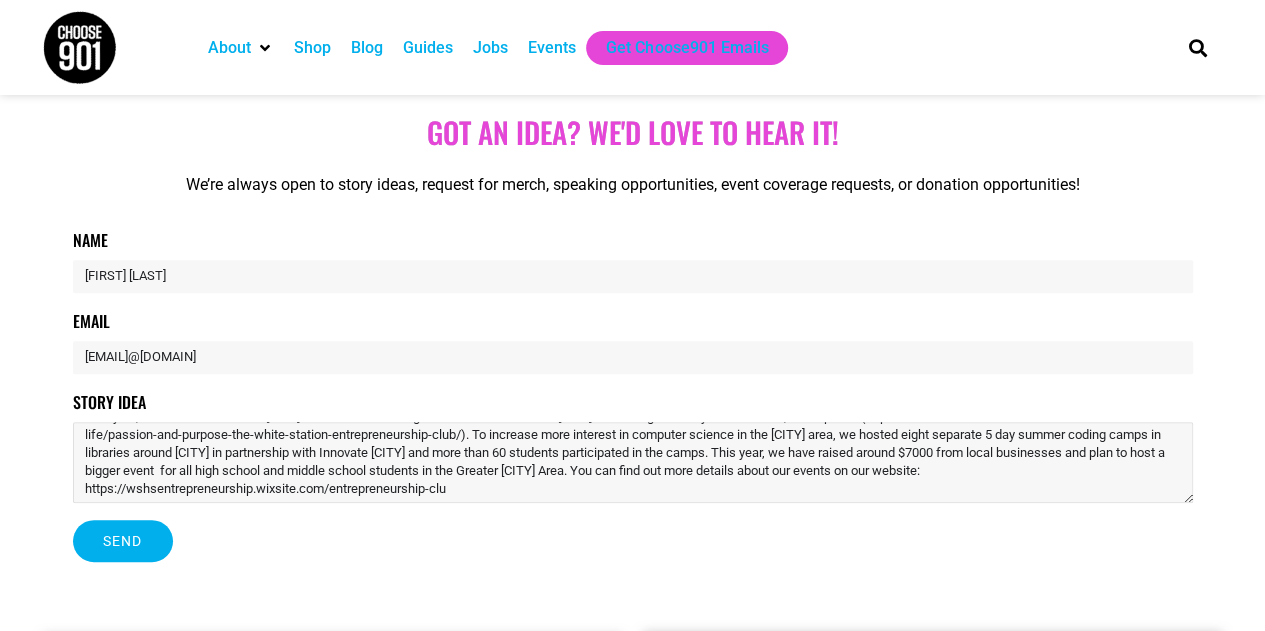 click on "Hello Mr. [LAST],
I am a senior at White Station High School and the president of our school's Entrepreneurship Club. The mission of our club is to get students in the [CITY] area interested in computer science and technology.
Last year, our club hosted an All [CITY] Hackathon for all high school students in the [CITY] area and gave away more than $1,250 in prizes (https://whitestationscroll.net/11203/student-life/passion-and-purpose-the-white-station-entrepreneurship-club/). To increase more interest in computer science in the [CITY] area, we hosted eight separate 5 day summer coding camps in libraries around [CITY] in partnership with Innovate [CITY] and more than 60 students participated in the camps. This year, we have raised around $7000 from local businesses and plan to host a bigger event  for all high school and middle school students in the Greater [CITY] Area. You can find out more details about our events on our website:  https://wshsentrepreneurship.wixsite.com/entrepreneurship-clu" at bounding box center [633, 462] 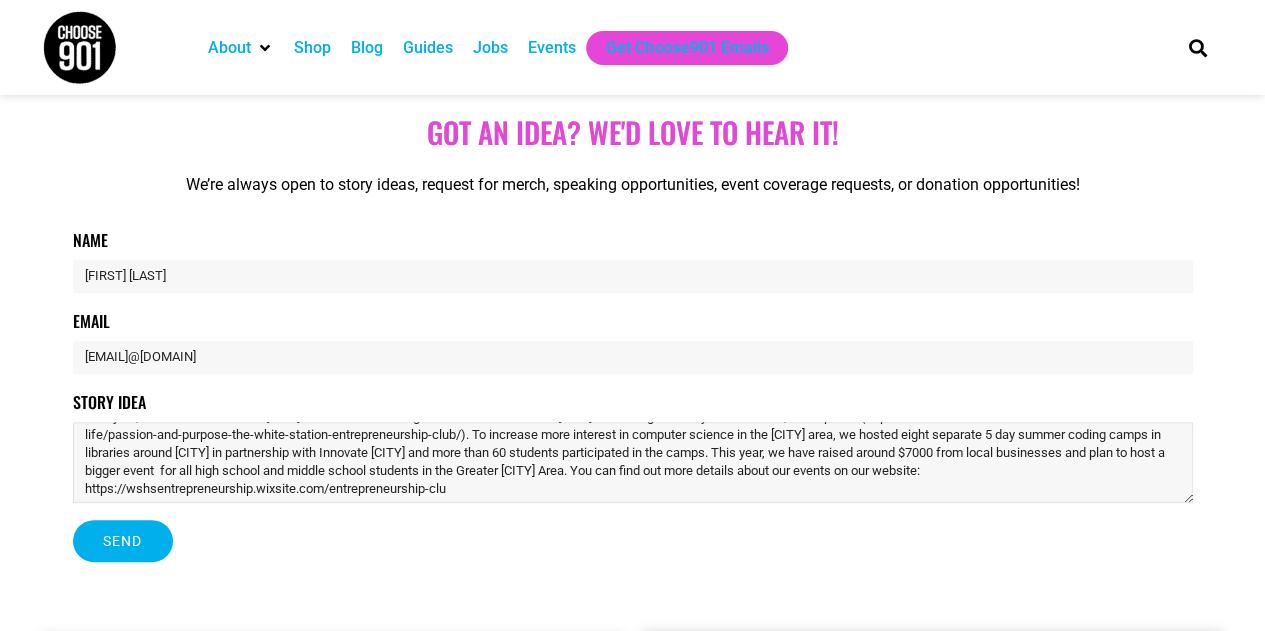scroll, scrollTop: 109, scrollLeft: 0, axis: vertical 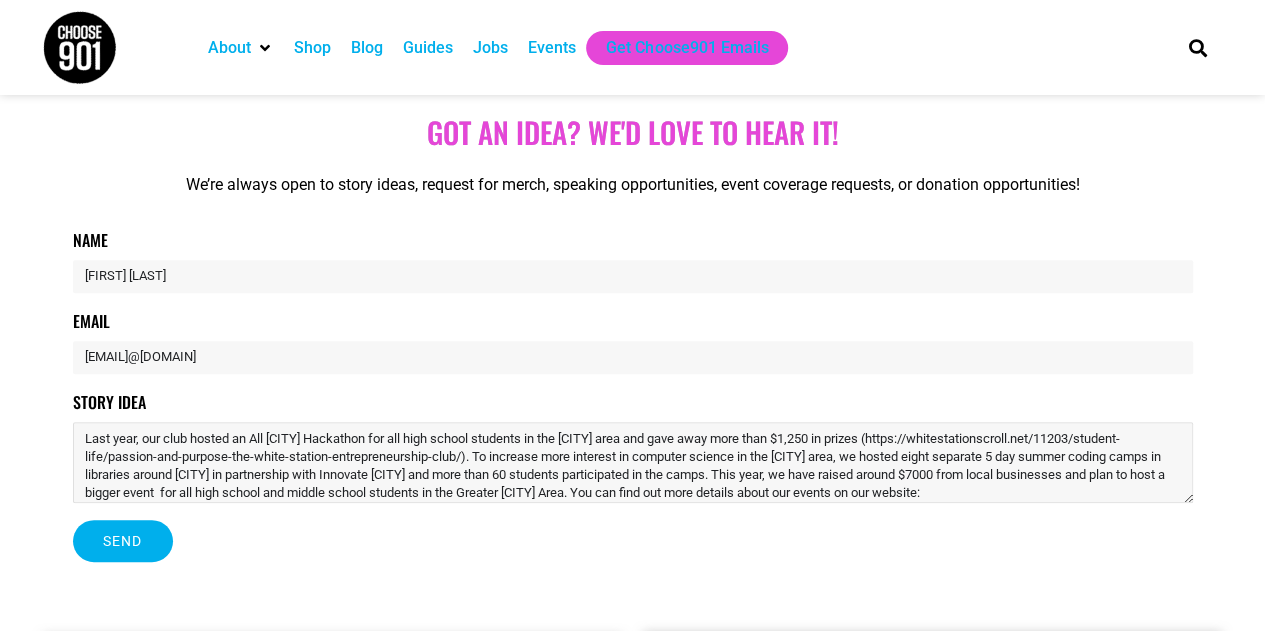 click on "Hello Mr. [LAST],
I am a senior at White Station High School and the president of our school's Entrepreneurship Club. The mission of our club is to get students in the [CITY] area interested in computer science and technology.
Last year, our club hosted an All [CITY] Hackathon for all high school students in the [CITY] area and gave away more than $1,250 in prizes (https://whitestationscroll.net/11203/student-life/passion-and-purpose-the-white-station-entrepreneurship-club/). To increase more interest in computer science in the [CITY] area, we hosted eight separate 5 day summer coding camps in libraries around [CITY] in partnership with Innovate [CITY] and more than 60 students participated in the camps. This year, we have raised around $7000 from local businesses and plan to host a bigger event  for all high school and middle school students in the Greater [CITY] Area. You can find out more details about our events on our website:  https://wshsentrepreneurship.wixsite.com/entrepreneurship-clu" at bounding box center [633, 462] 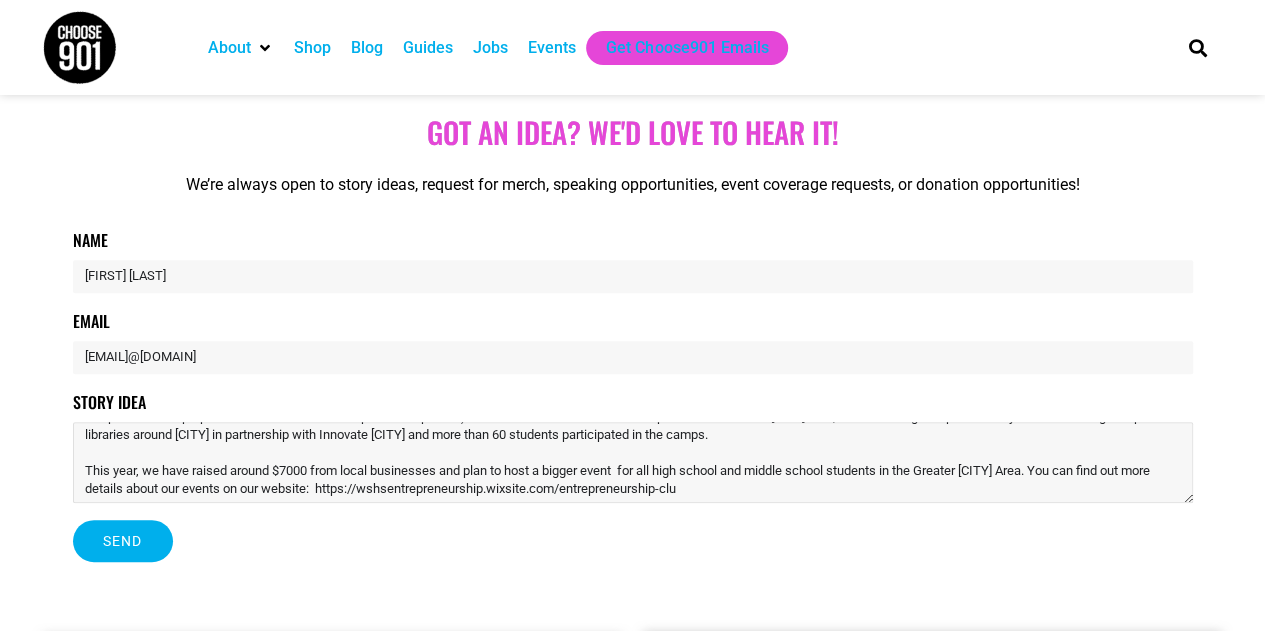 scroll, scrollTop: 127, scrollLeft: 0, axis: vertical 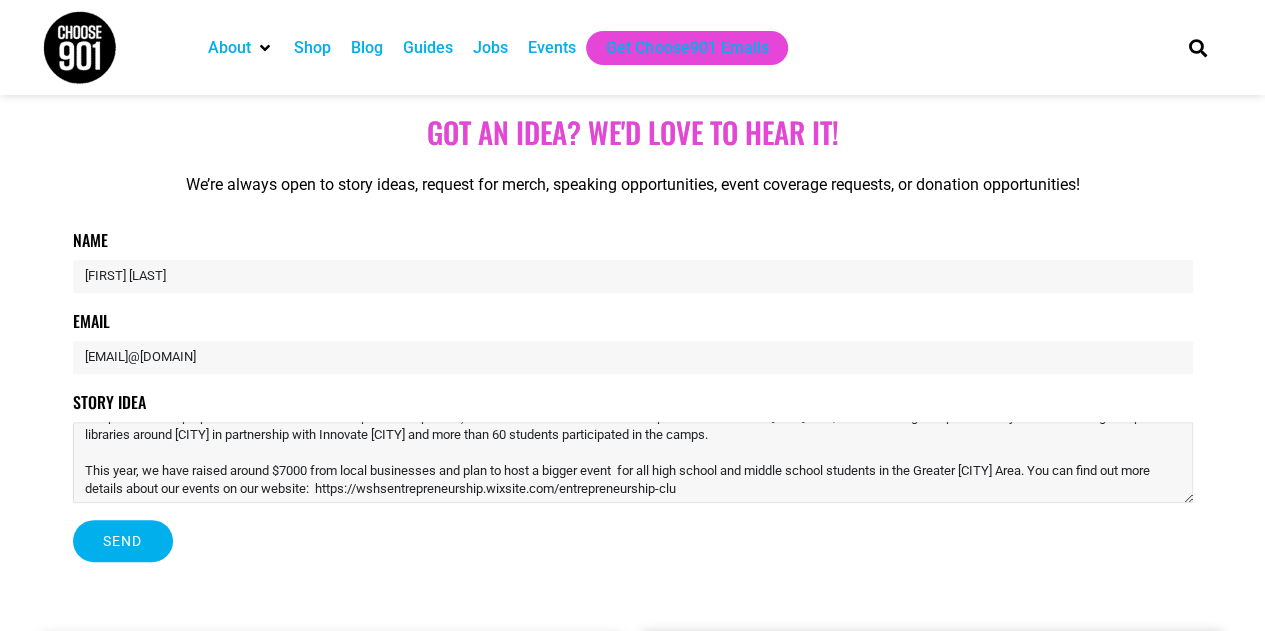 drag, startPoint x: 1066, startPoint y: 448, endPoint x: 1091, endPoint y: 468, distance: 32.01562 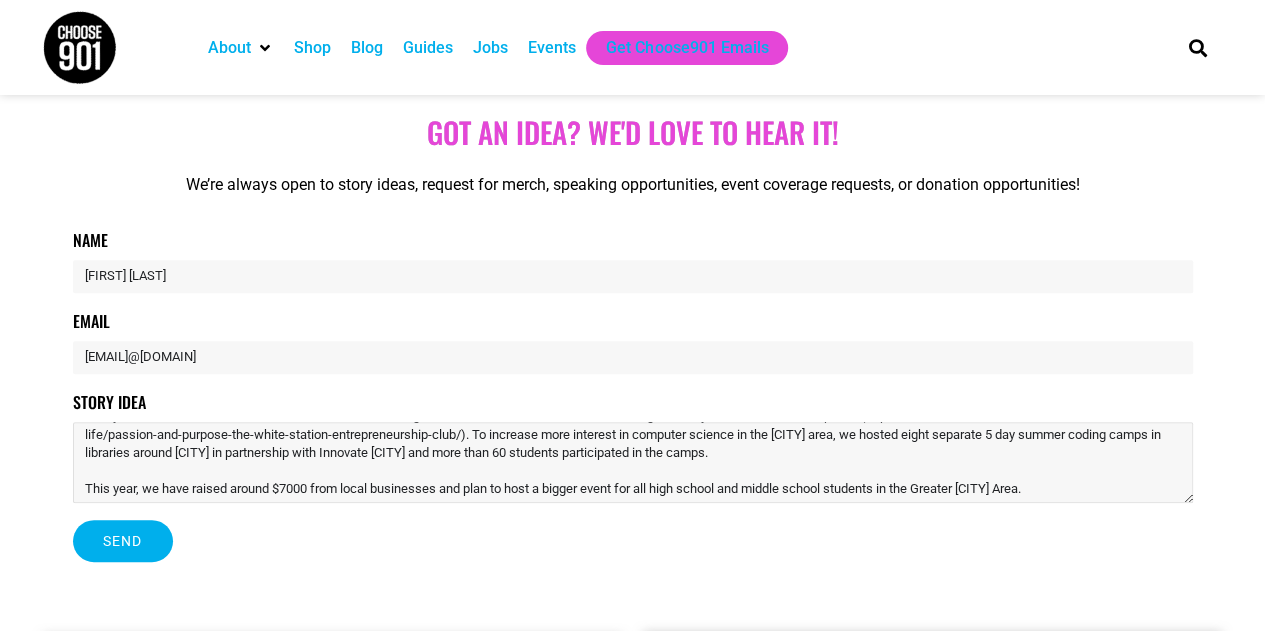 scroll, scrollTop: 109, scrollLeft: 0, axis: vertical 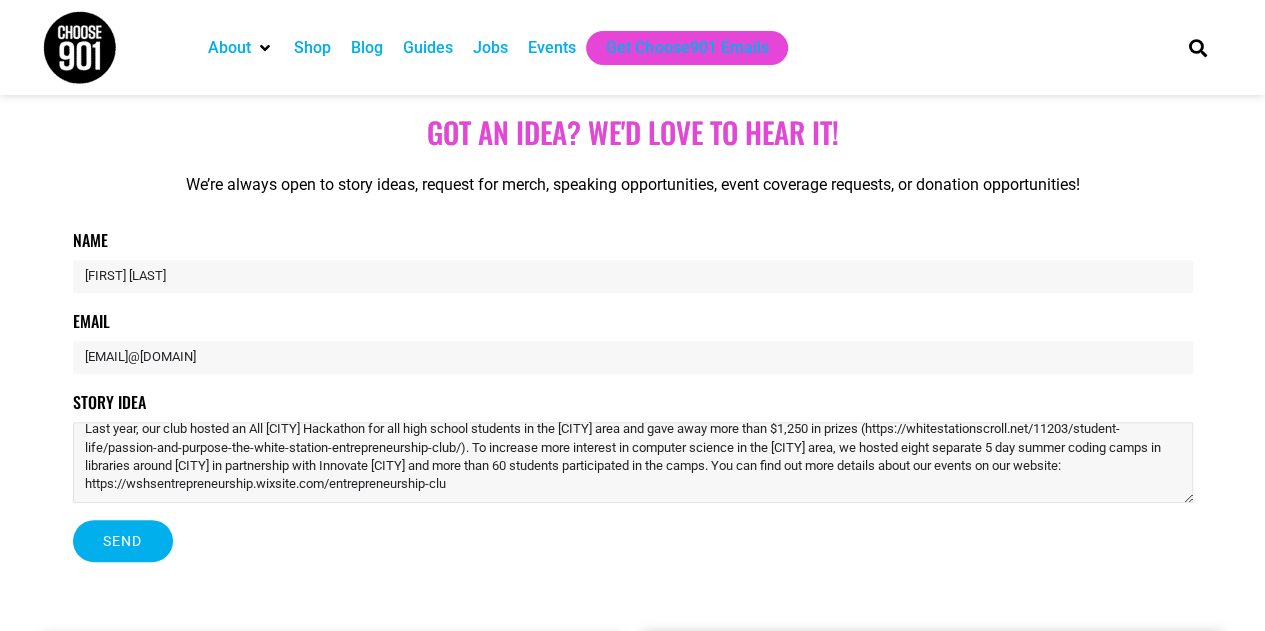 drag, startPoint x: 1010, startPoint y: 463, endPoint x: 1124, endPoint y: 469, distance: 114.15778 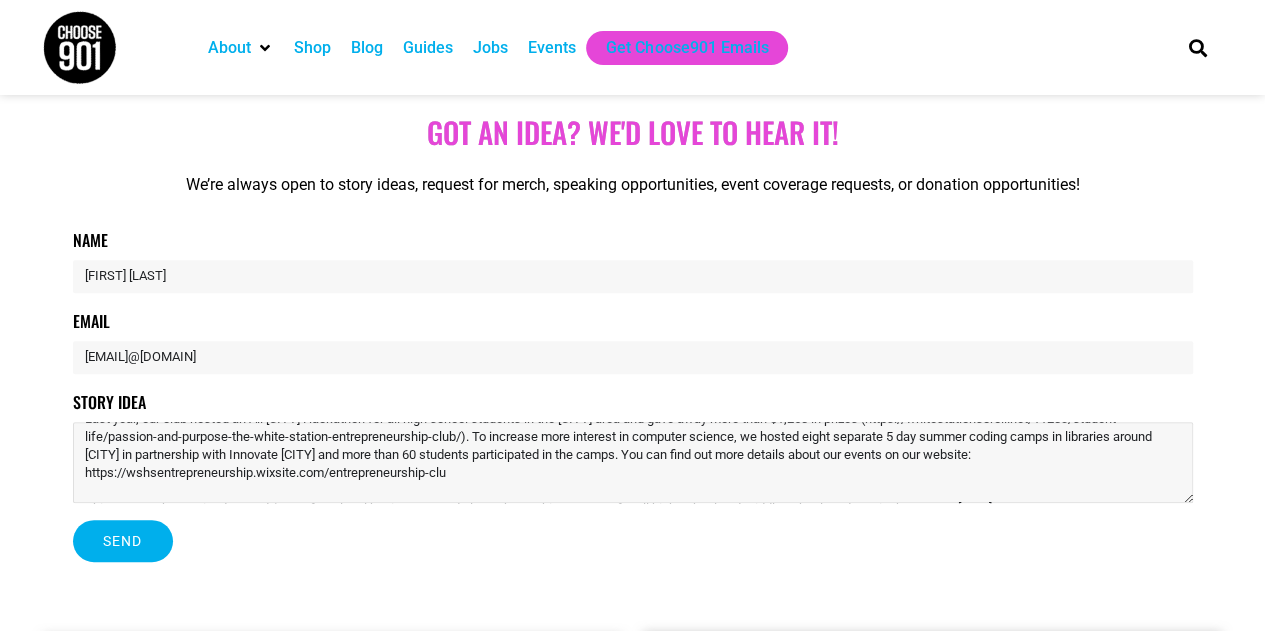 scroll, scrollTop: 100, scrollLeft: 0, axis: vertical 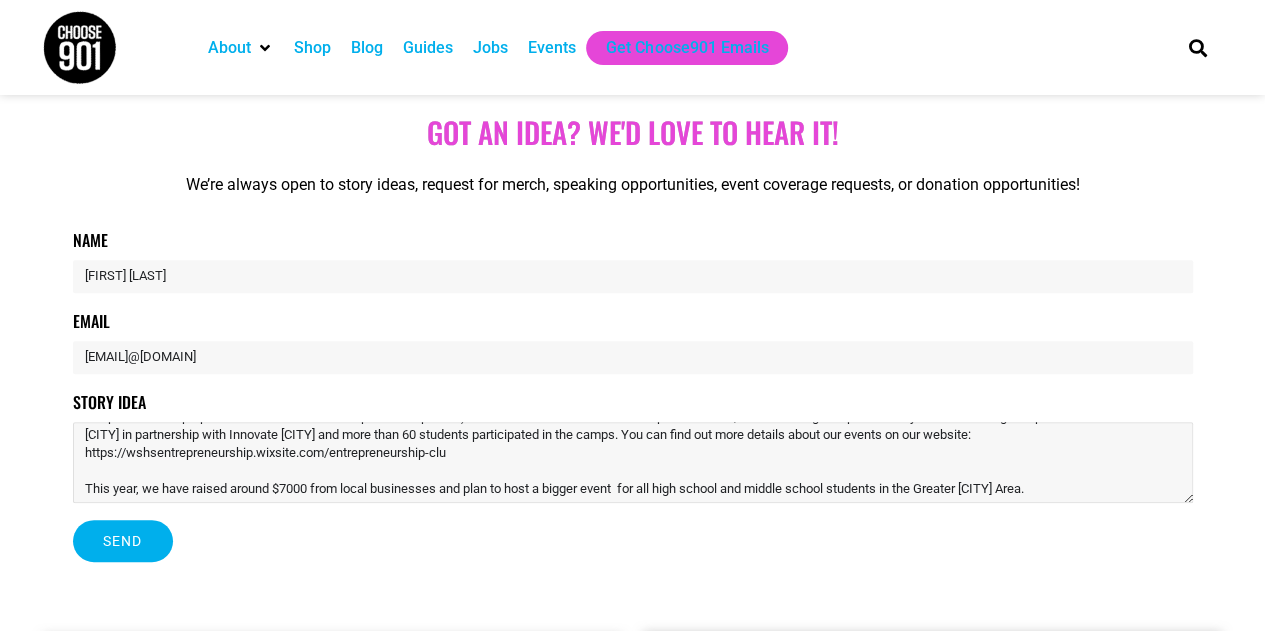 click on "Hello Mr. [LAST],
I am a senior at White Station High School and the president of our school's Entrepreneurship Club. The mission of our club is to get students in the [CITY] area interested in computer science and technology.
Last year, our club hosted an All [CITY] Hackathon for all high school students in the [CITY] area and gave away more than $1,250 in prizes (https://whitestationscroll.net/11203/student-life/passion-and-purpose-the-white-station-entrepreneurship-club/). To increase more interest in computer science, we hosted eight separate 5 day summer coding camps in libraries around [CITY] in partnership with Innovate [CITY] and more than 60 students participated in the camps. You can find out more details about our events on our website:  https://wshsentrepreneurship.wixsite.com/entrepreneurship-clu
This year, we have raised around $7000 from local businesses and plan to host a bigger event  for all high school and middle school students in the Greater [CITY] Area." at bounding box center (633, 462) 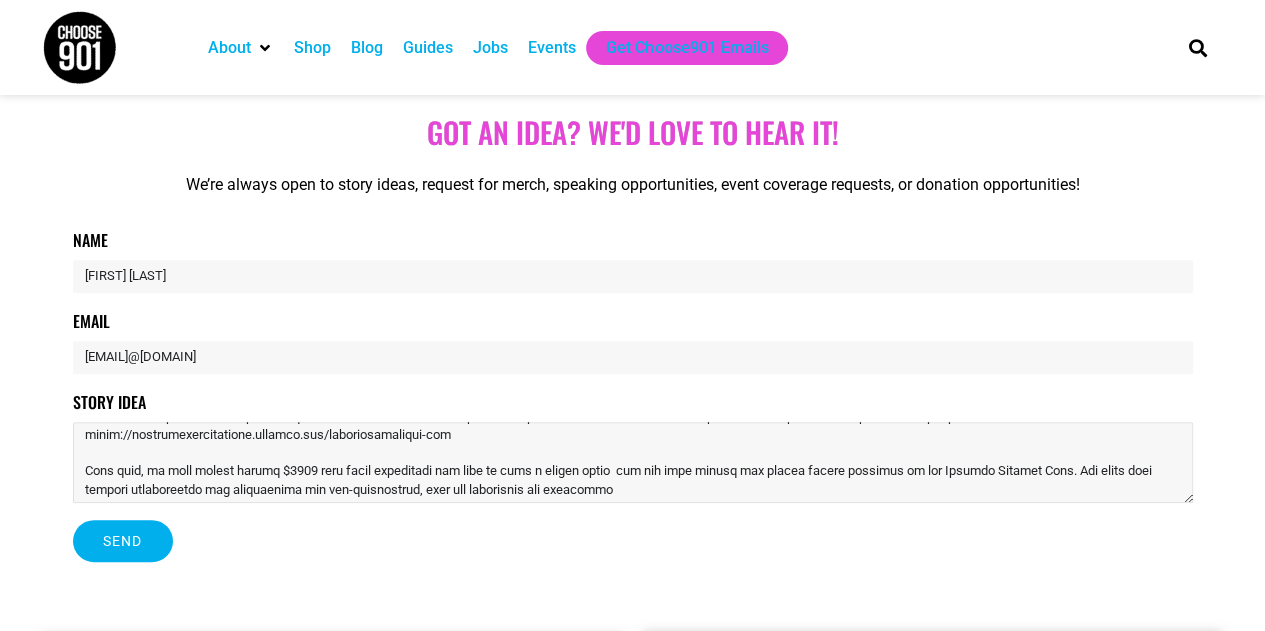 click on "Story Idea" at bounding box center (633, 462) 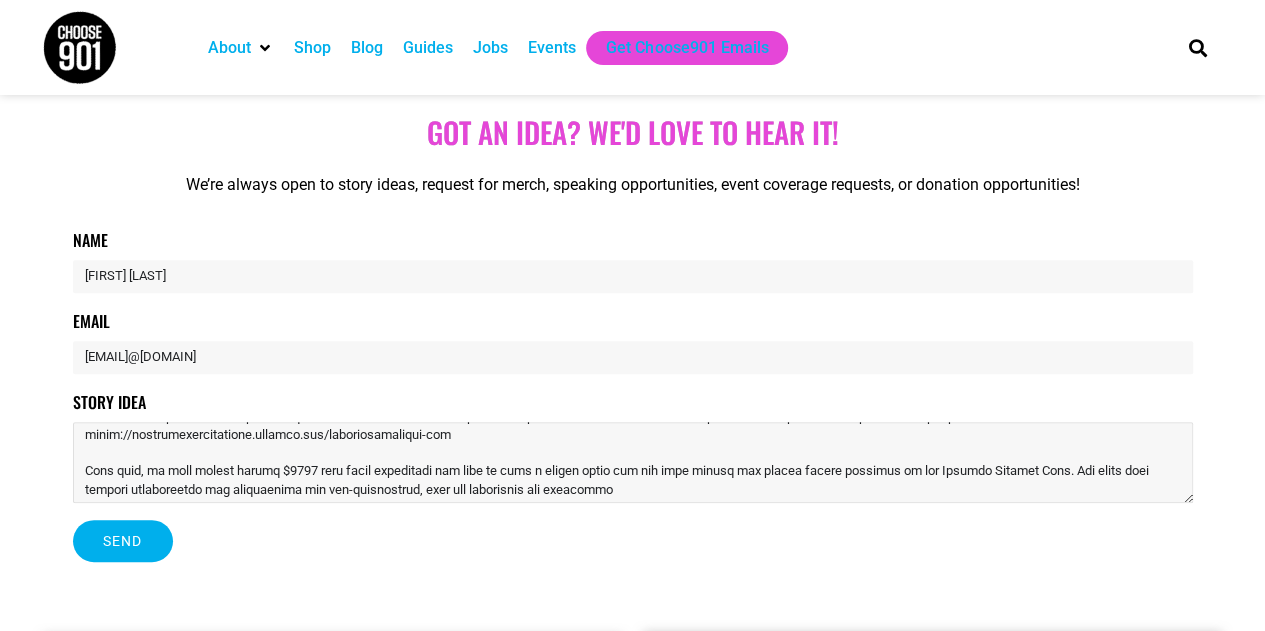click on "Story Idea" at bounding box center (633, 462) 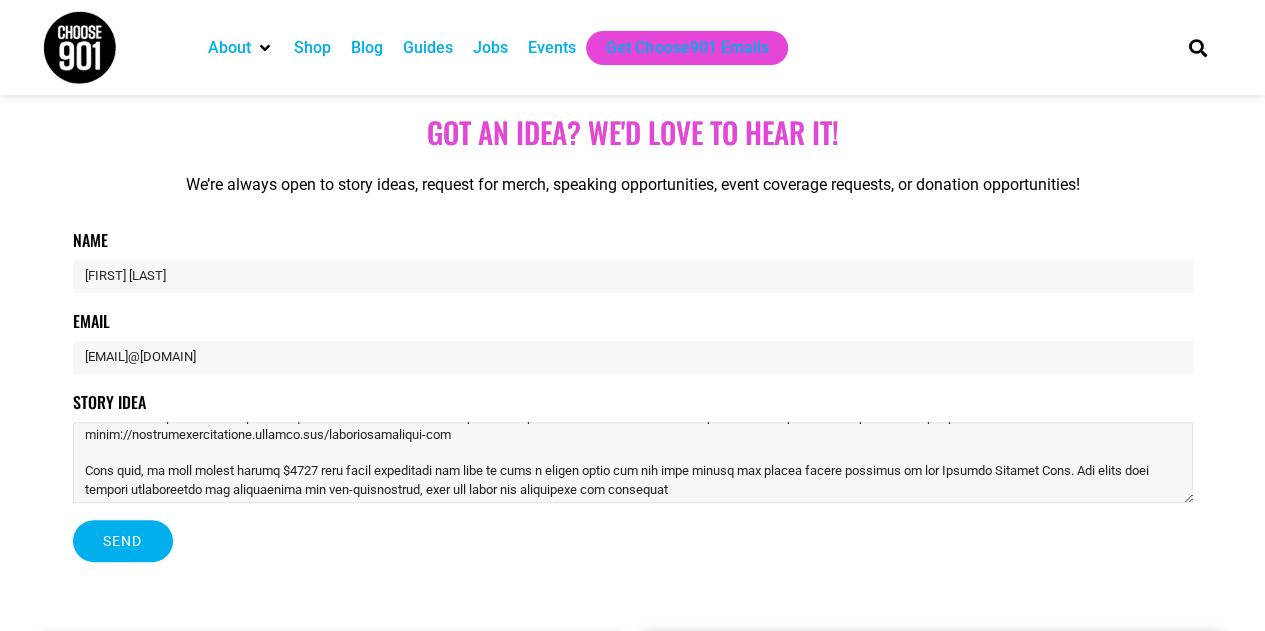 click on "Story Idea" at bounding box center (633, 462) 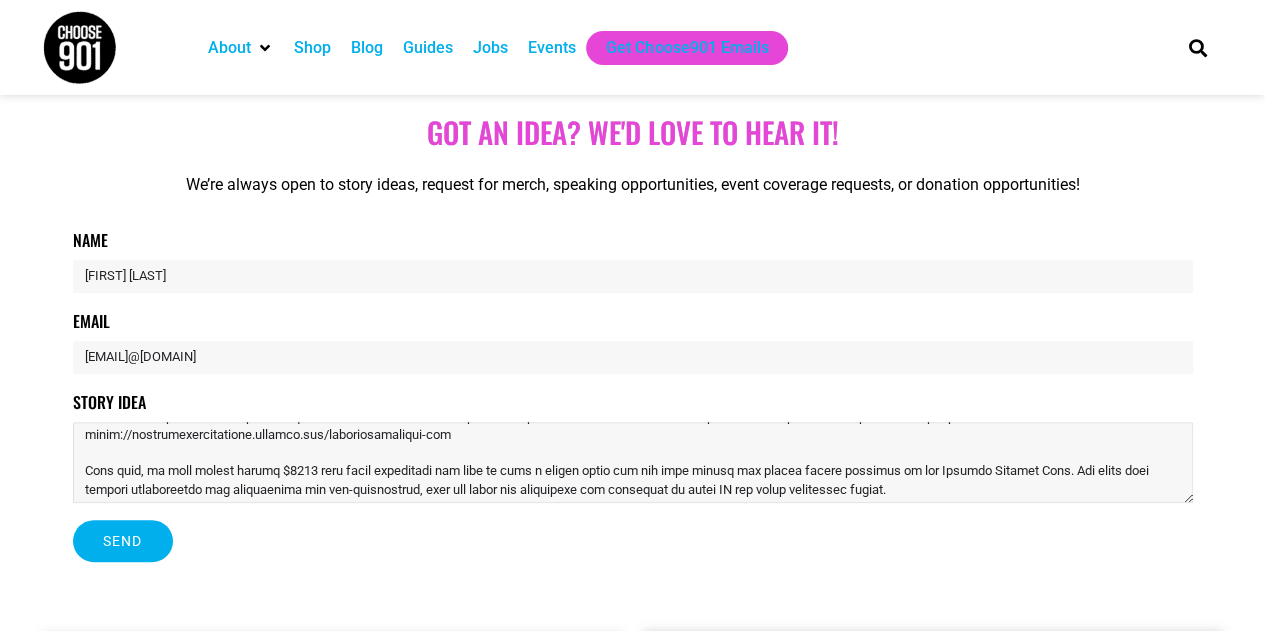 click on "Story Idea" at bounding box center [633, 462] 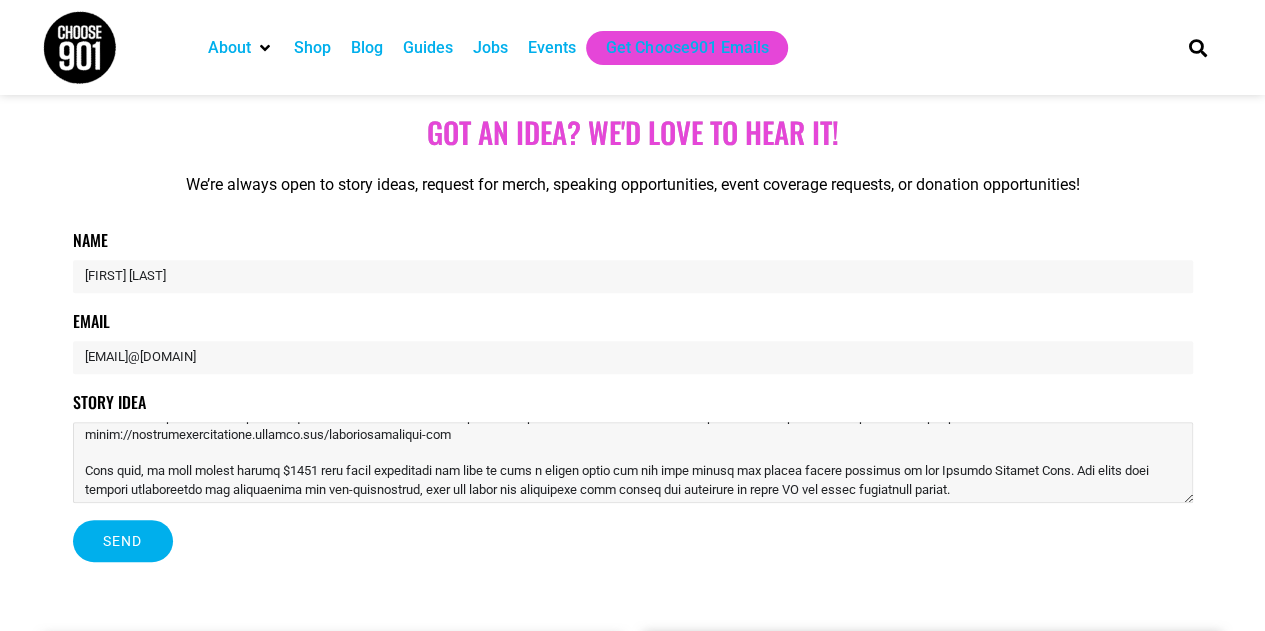 scroll, scrollTop: 145, scrollLeft: 0, axis: vertical 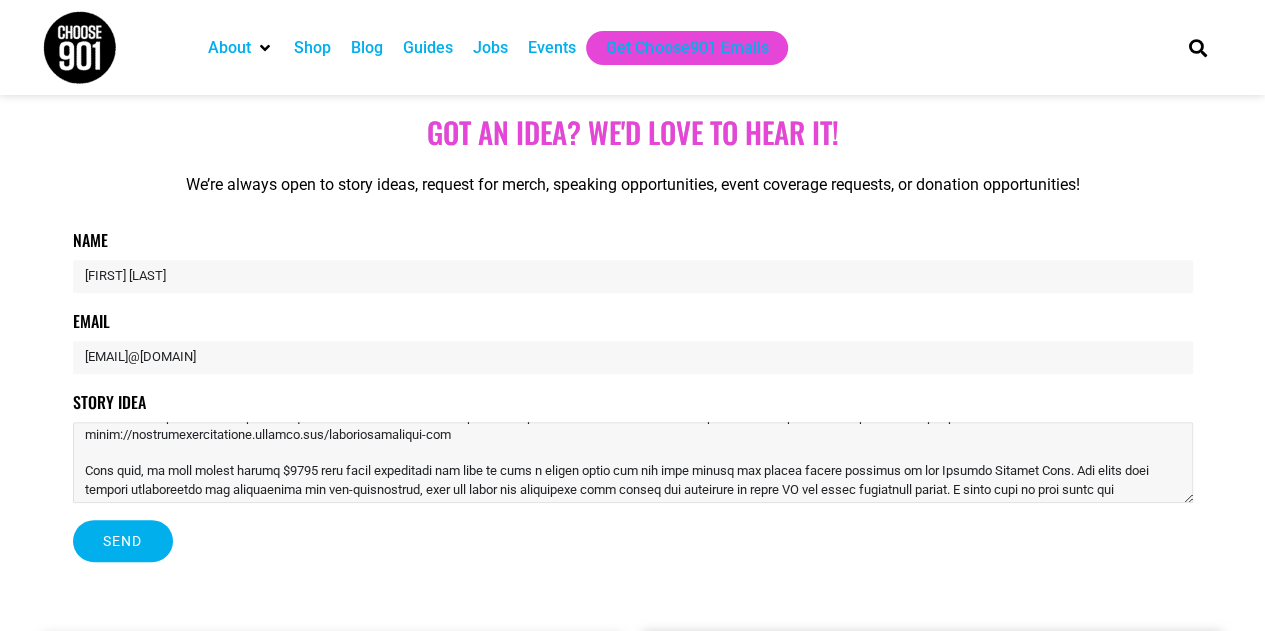 click on "Story Idea" at bounding box center (633, 462) 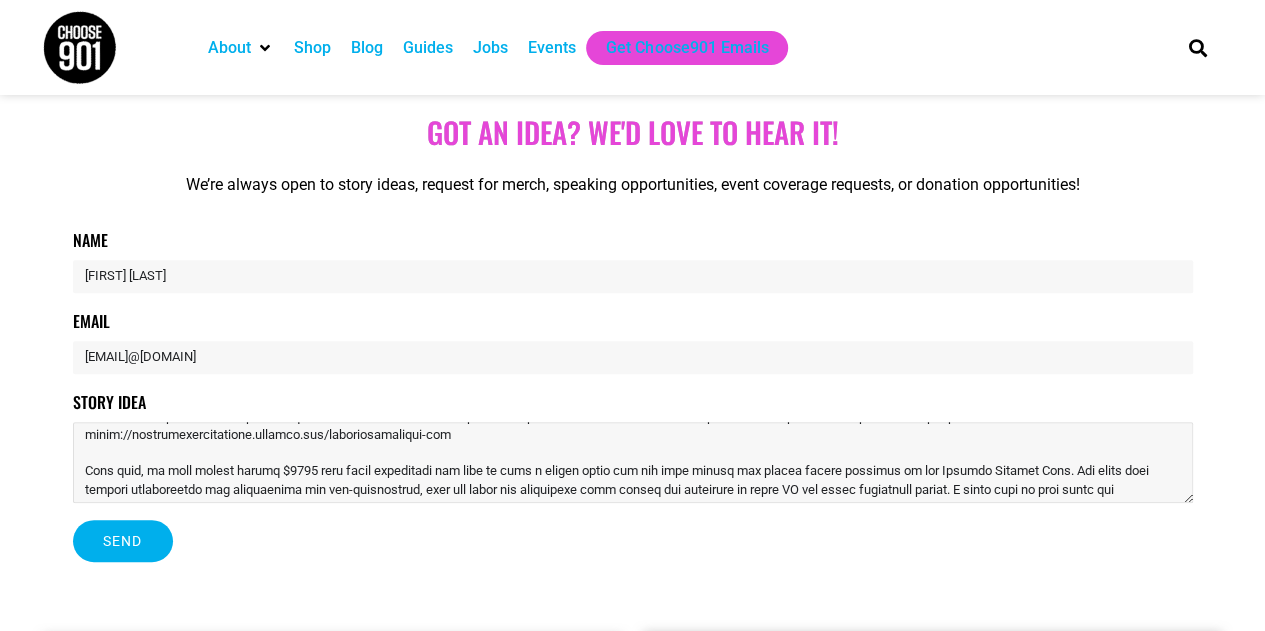 click on "Story Idea" at bounding box center (633, 462) 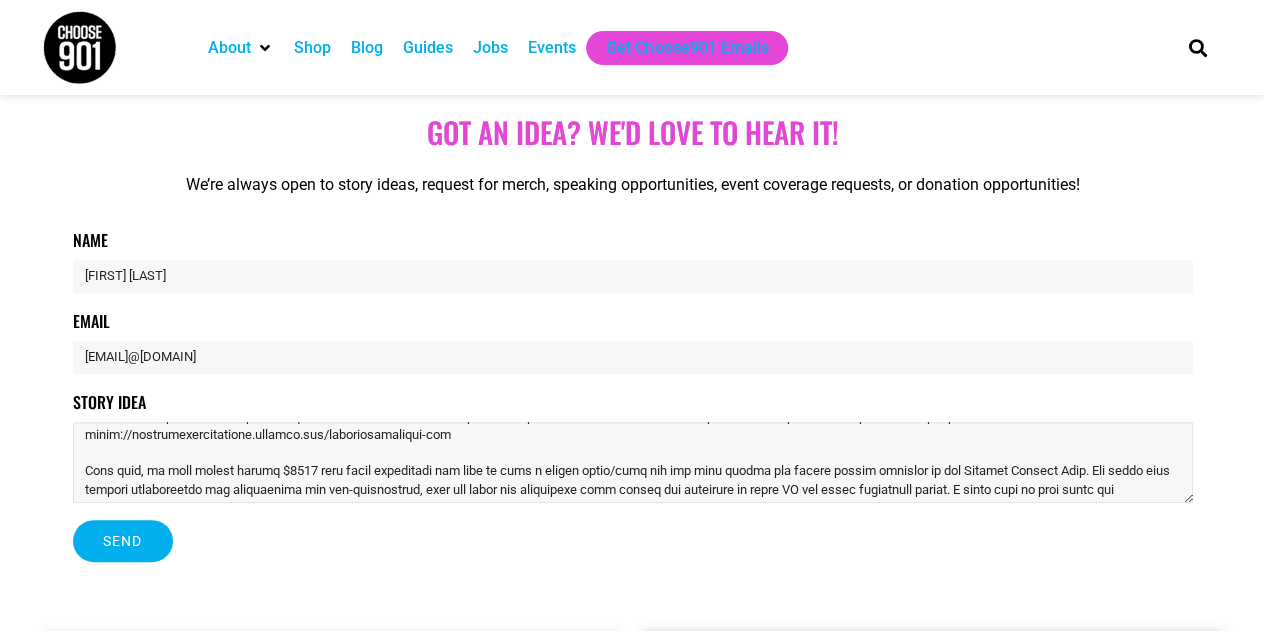click on "Story Idea" at bounding box center (633, 462) 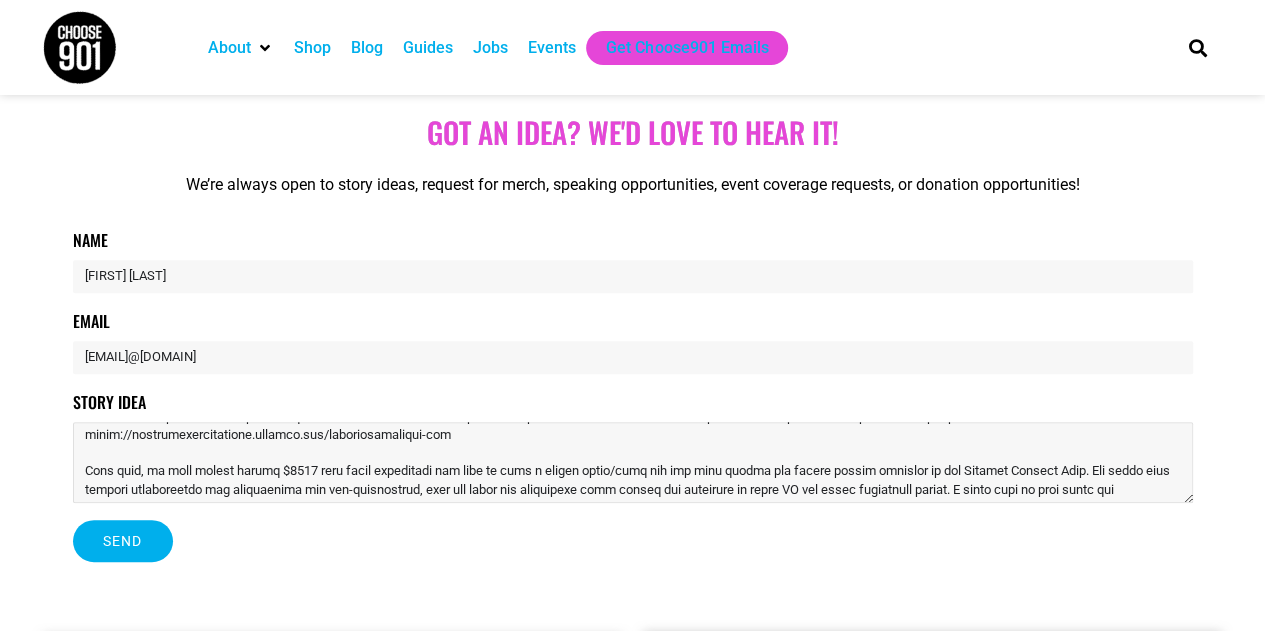 click on "Story Idea" at bounding box center [633, 462] 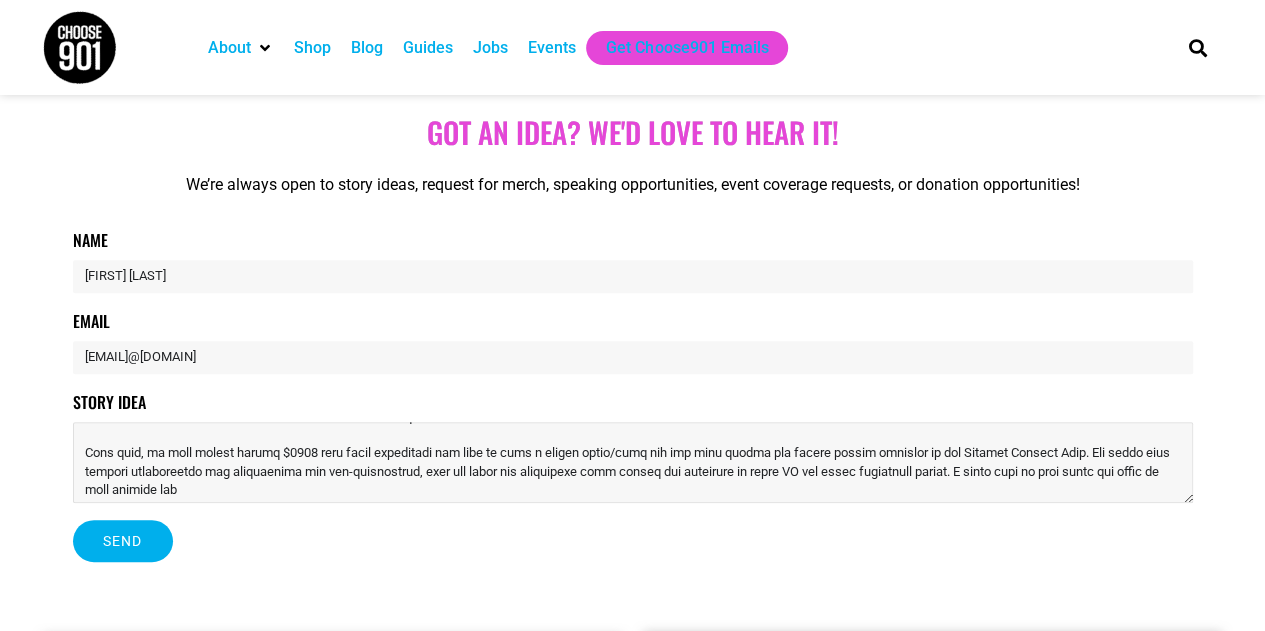 click on "Story Idea" at bounding box center [633, 462] 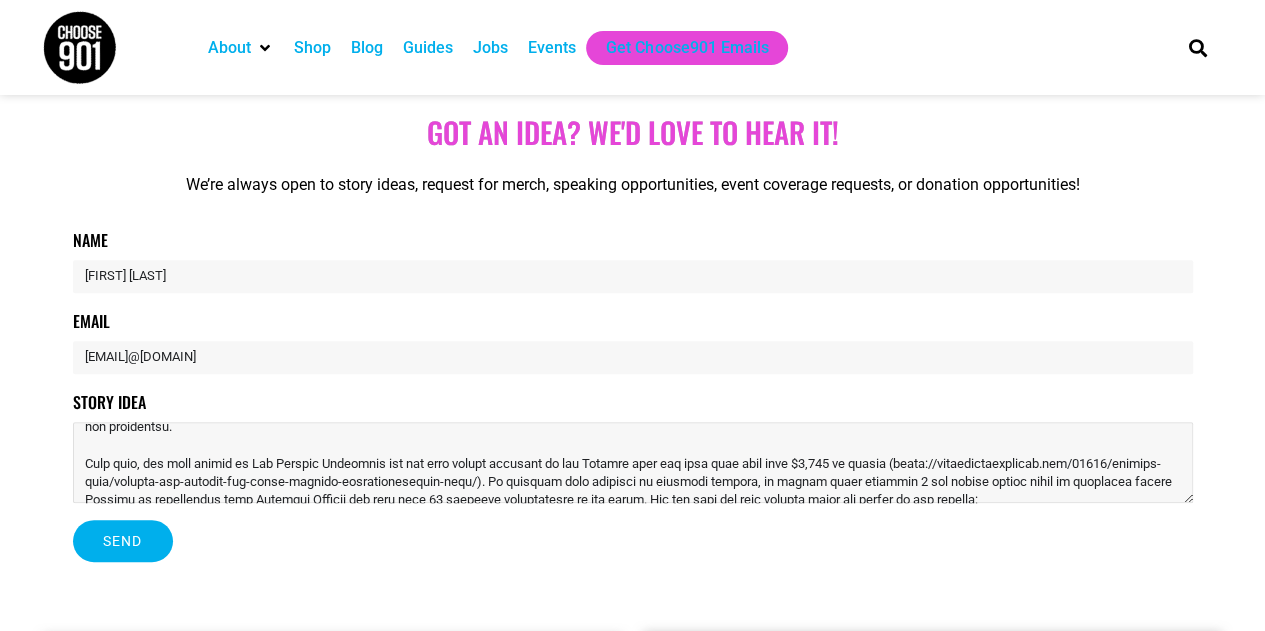 scroll, scrollTop: 25, scrollLeft: 0, axis: vertical 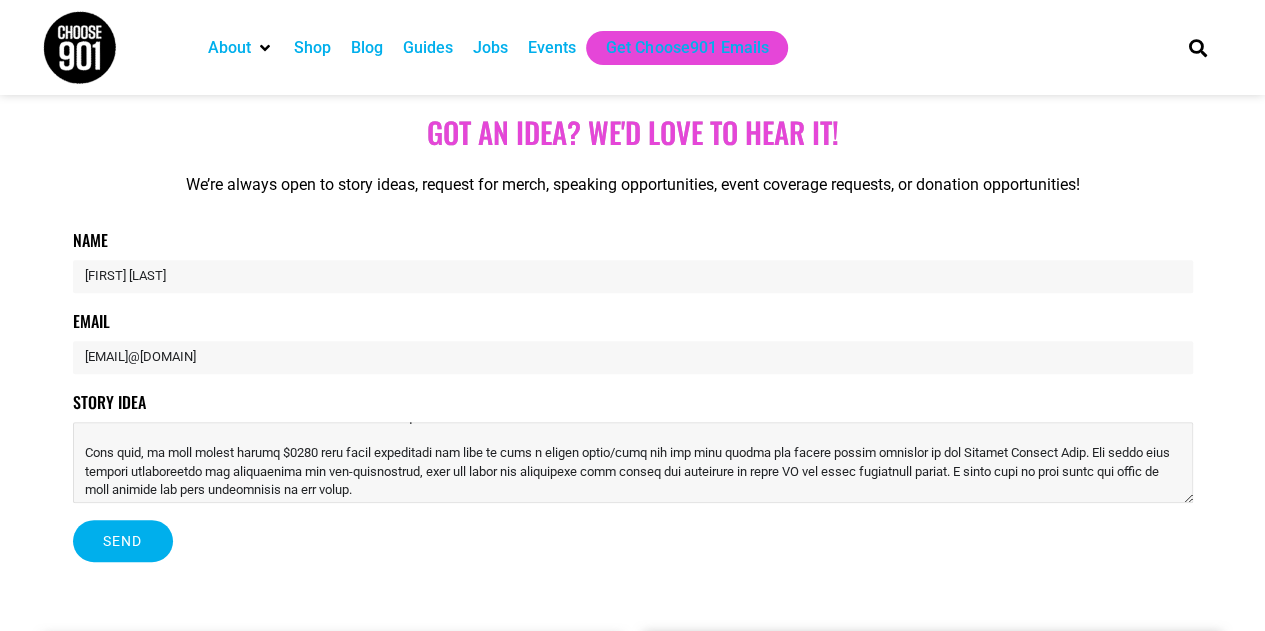 drag, startPoint x: 83, startPoint y: 438, endPoint x: 540, endPoint y: 491, distance: 460.06305 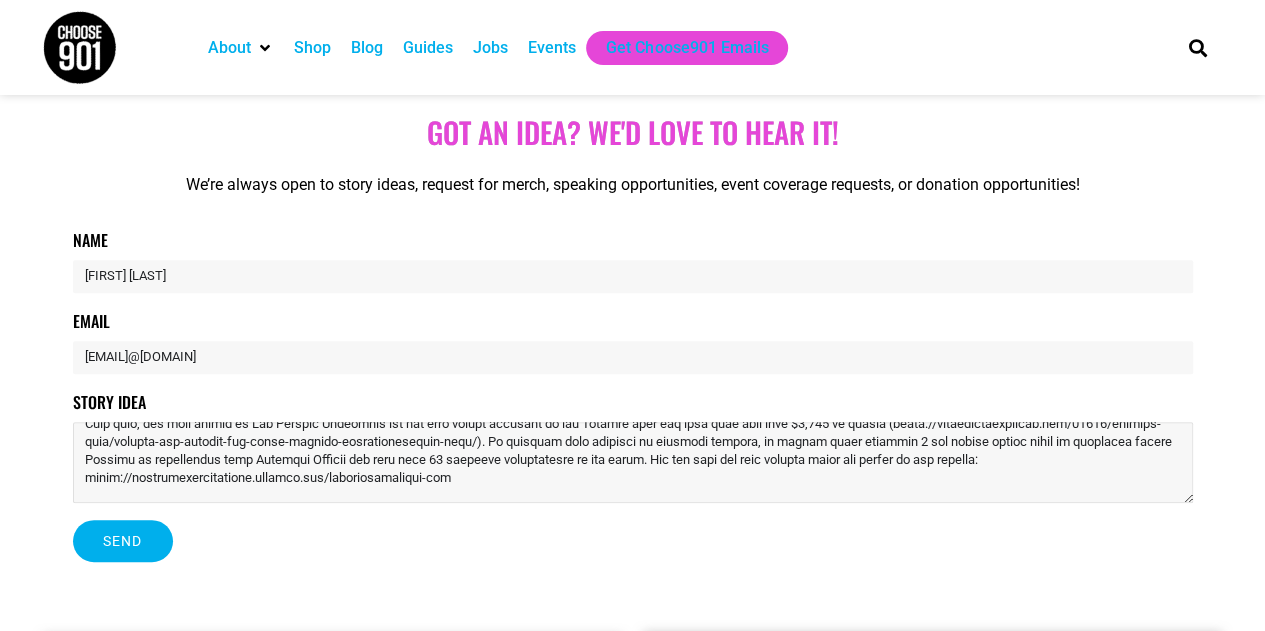 scroll, scrollTop: 44, scrollLeft: 0, axis: vertical 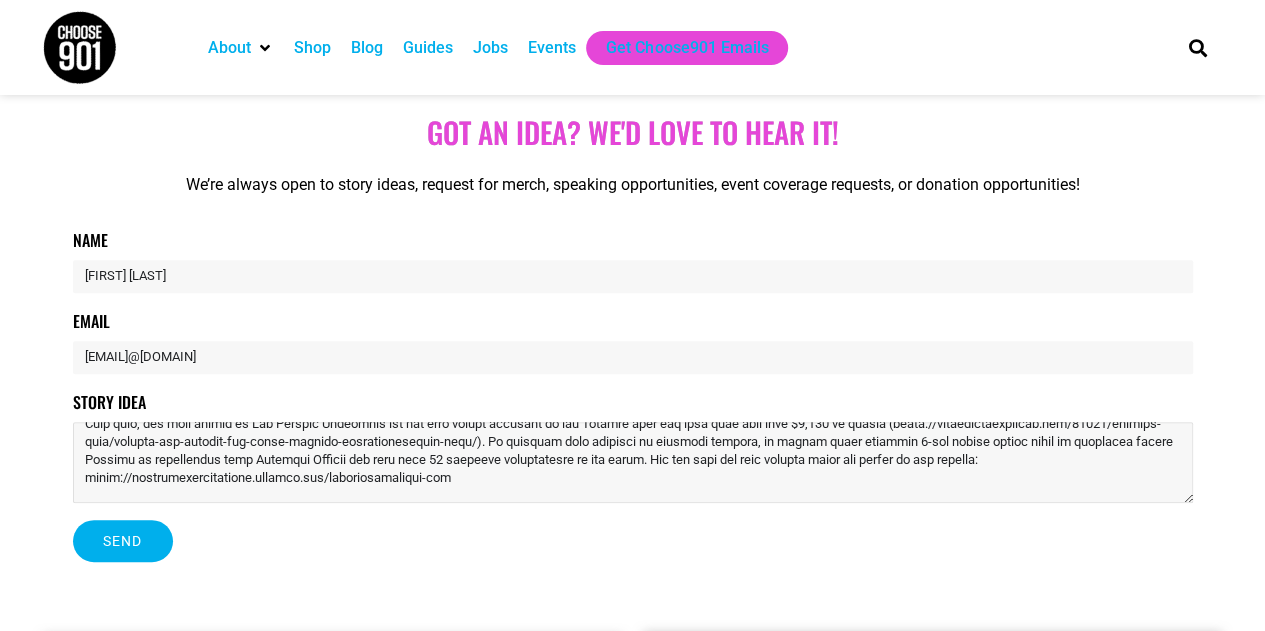 click on "Story Idea" at bounding box center [633, 462] 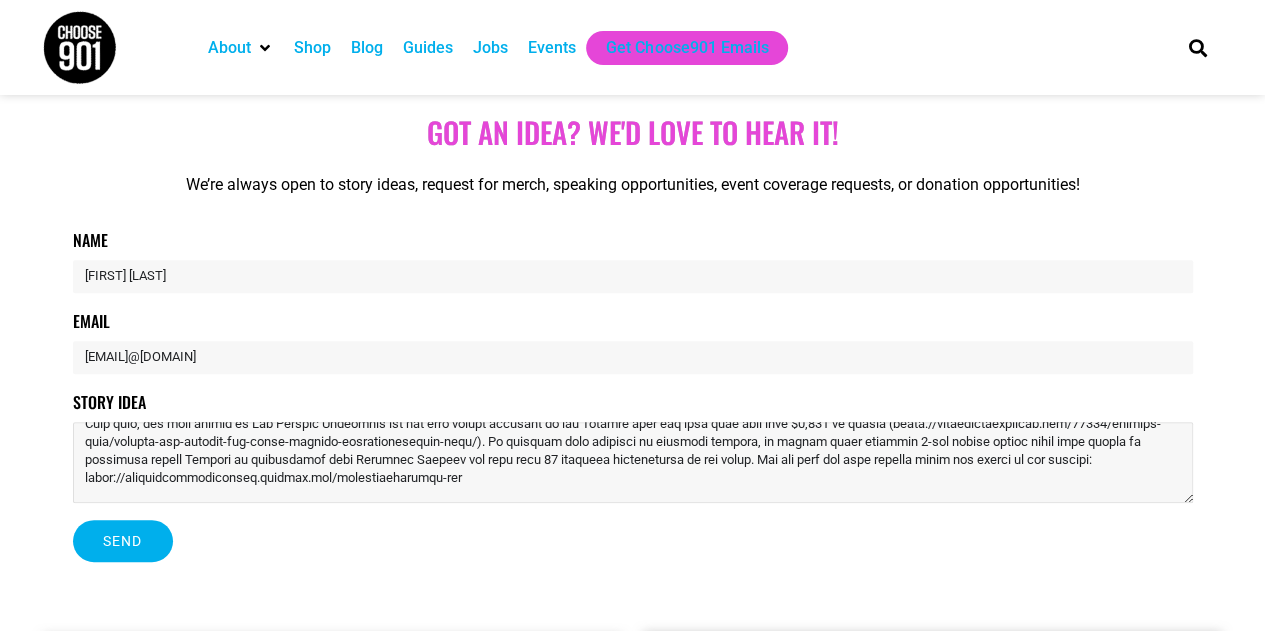 click on "Story Idea" at bounding box center [633, 462] 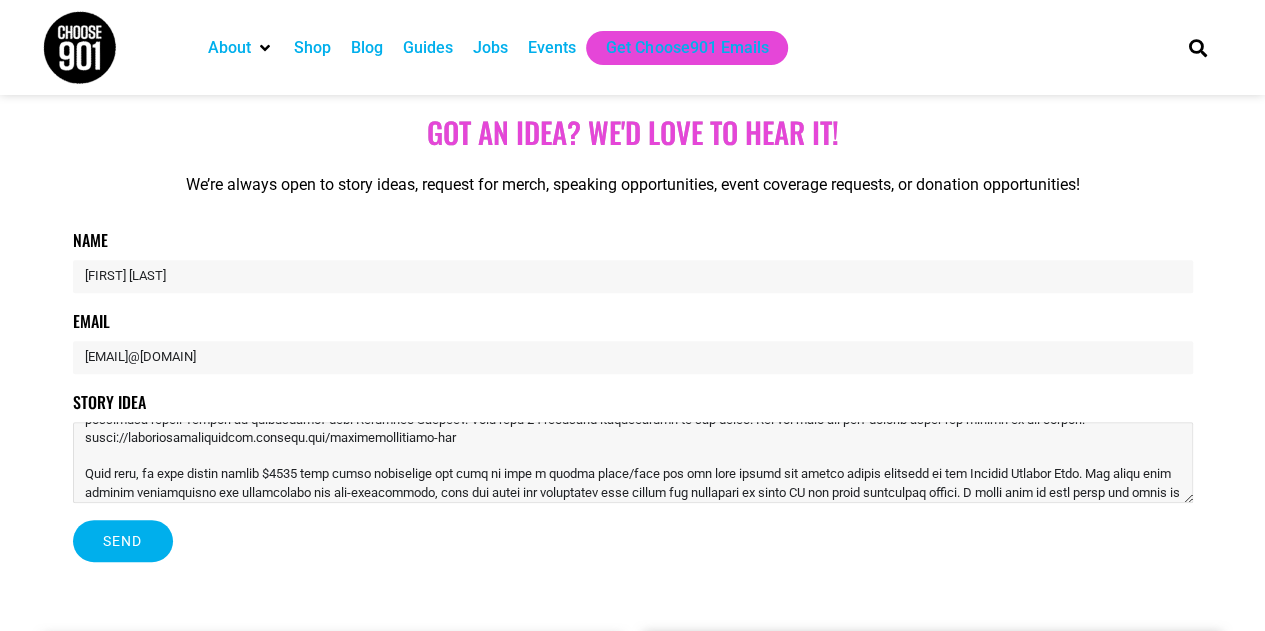 scroll, scrollTop: 164, scrollLeft: 0, axis: vertical 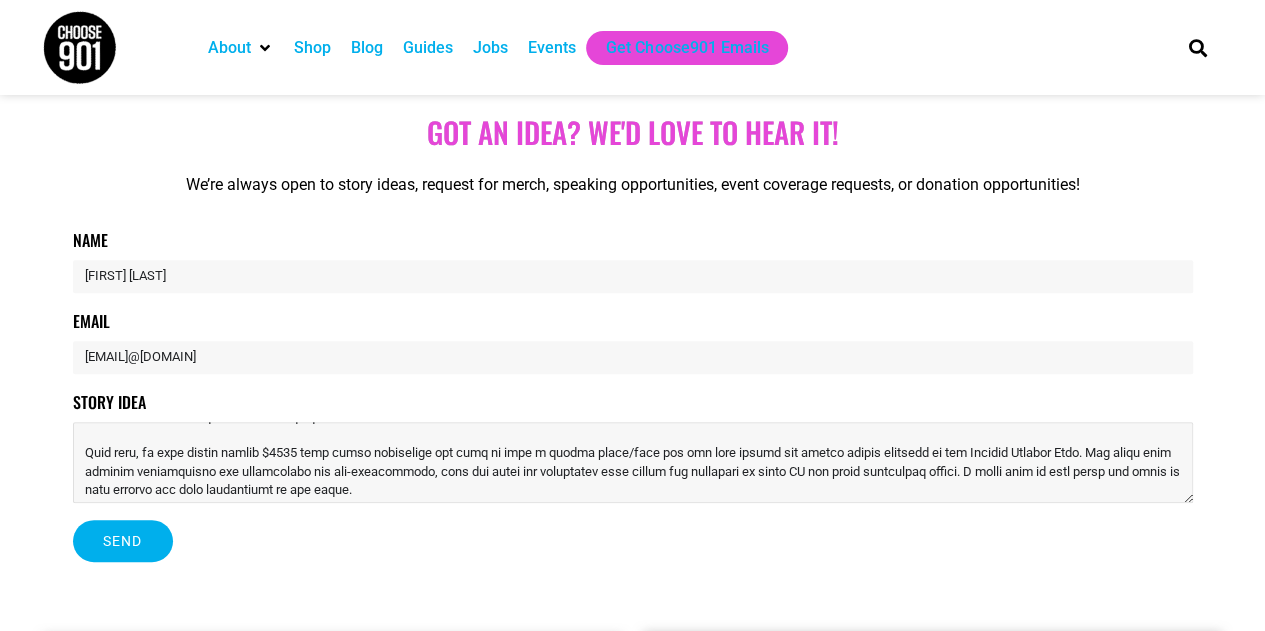 type on "Hello Mr. [LAST],
I am a senior at White Station High School and the president of our school's Entrepreneurship Club. The mission of our club is to get students in the [CITY] area interested in computer science and technology.
Last year, our club hosted an All [CITY] Hackathon for all high school students in the [CITY] area and gave away more than $1,250 in prizes (https://whitestationscroll.net/11203/student-life/passion-and-purpose-the-white-station-entrepreneurship-club/). To increase more interest in computer science, we hosted eight separate 5-day summer coding camps this summer in libraries around [CITY] in partnership with Innovate [CITY]. More than 60 students participated in the camps. You can find out more details about our events on our website:  https://wshsentrepreneurship.wixsite.com/entrepreneurship-clu
This year, we have raised around $7000 from local businesses and plan to host a bigger event/fair for all high school and middle school students in the Greater [CITY] Area. Our eve..." 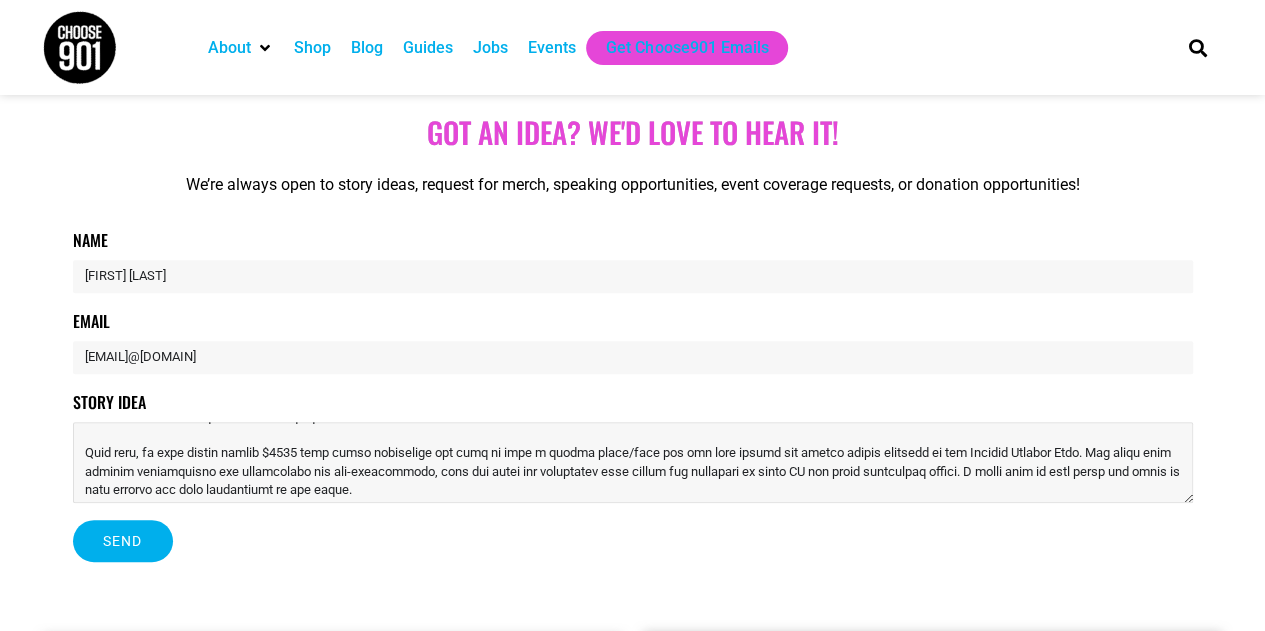 click on "Story Idea" at bounding box center [633, 462] 